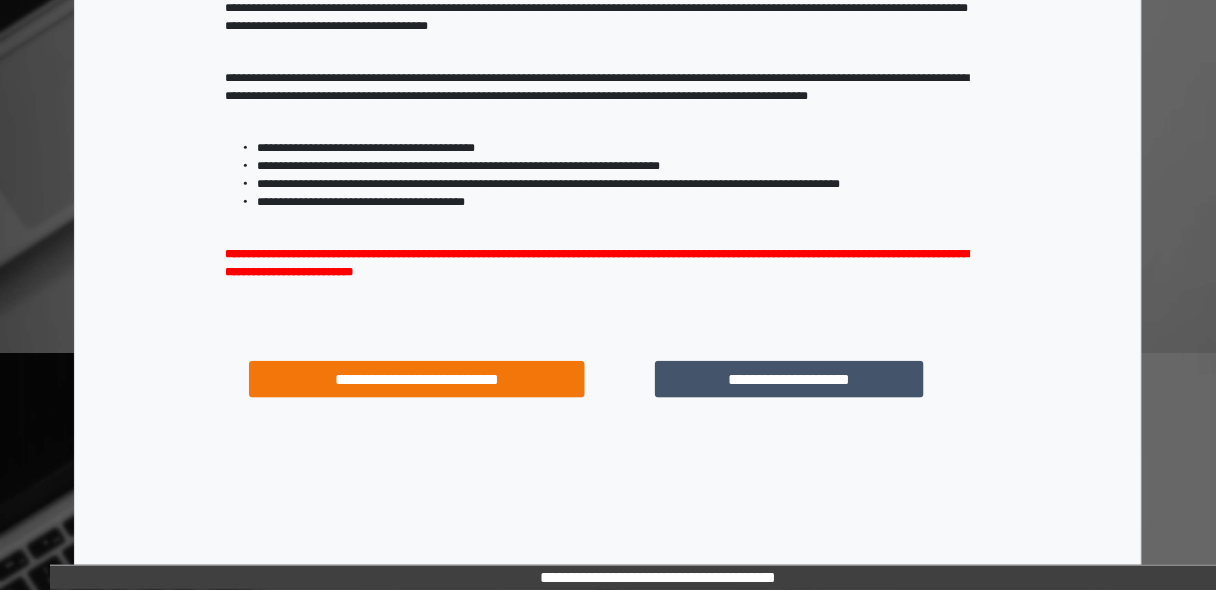scroll, scrollTop: 336, scrollLeft: 0, axis: vertical 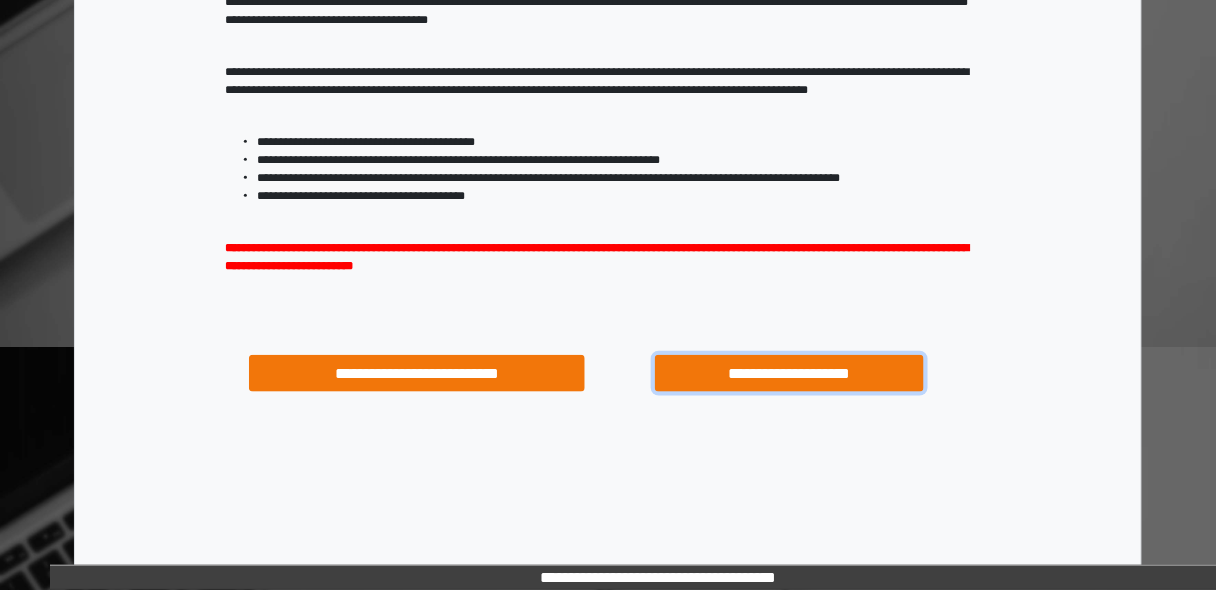 click on "**********" at bounding box center (789, 373) 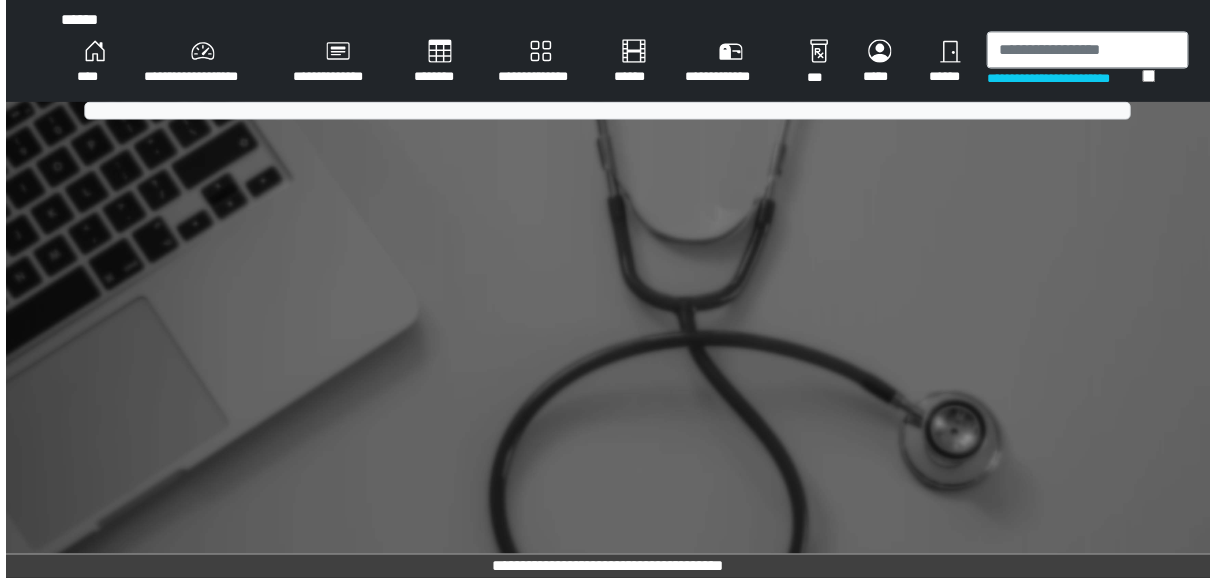 scroll, scrollTop: 0, scrollLeft: 0, axis: both 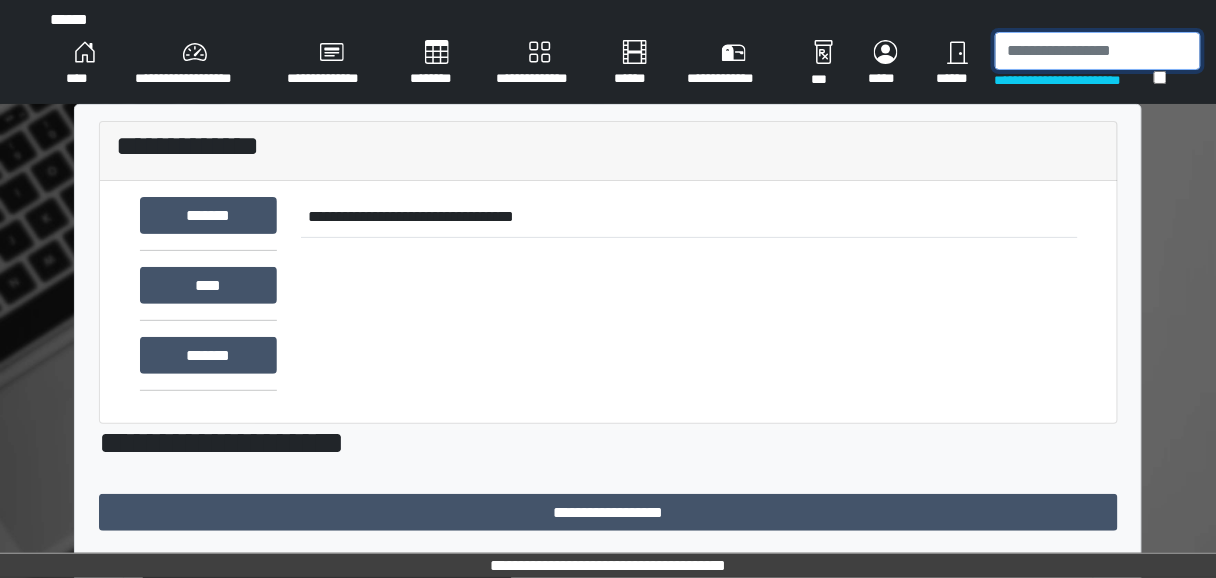click at bounding box center (1098, 51) 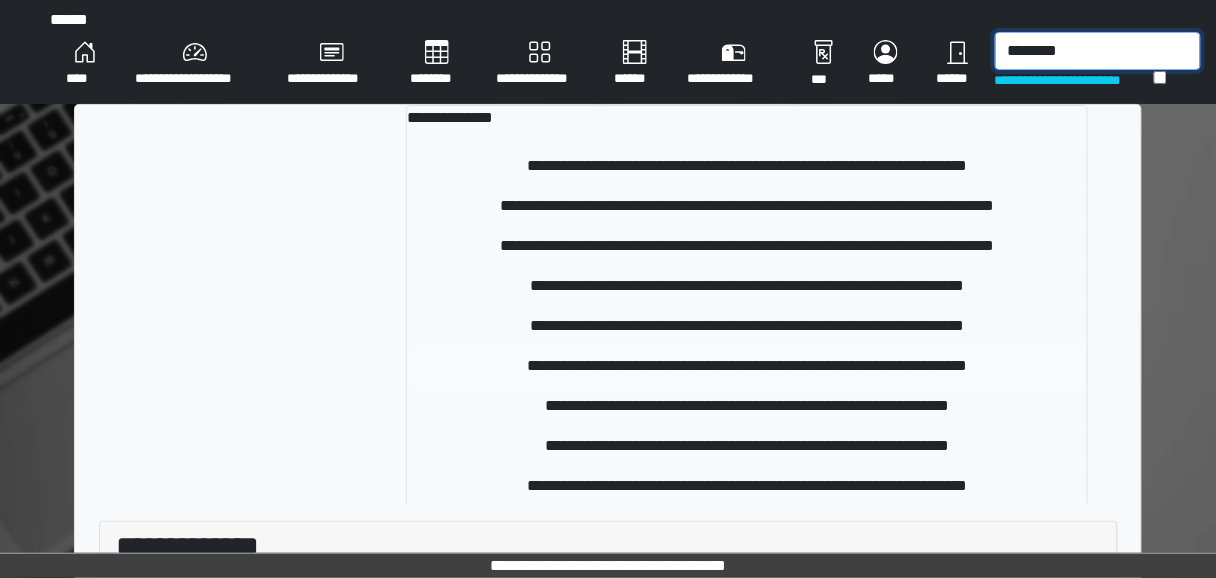 type on "********" 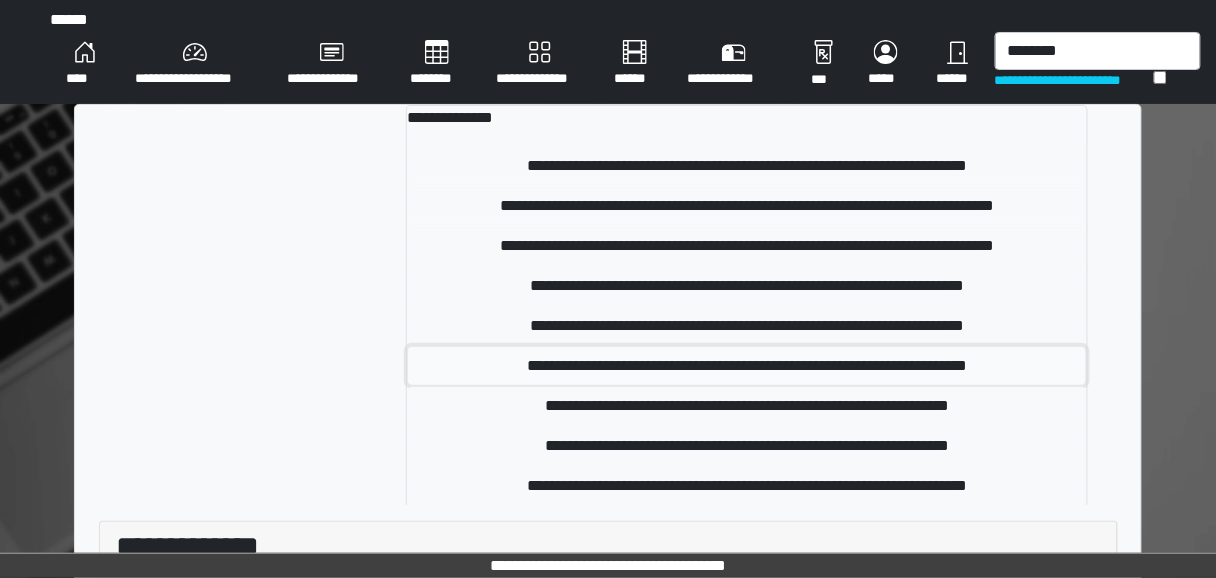 click on "**********" at bounding box center (747, 366) 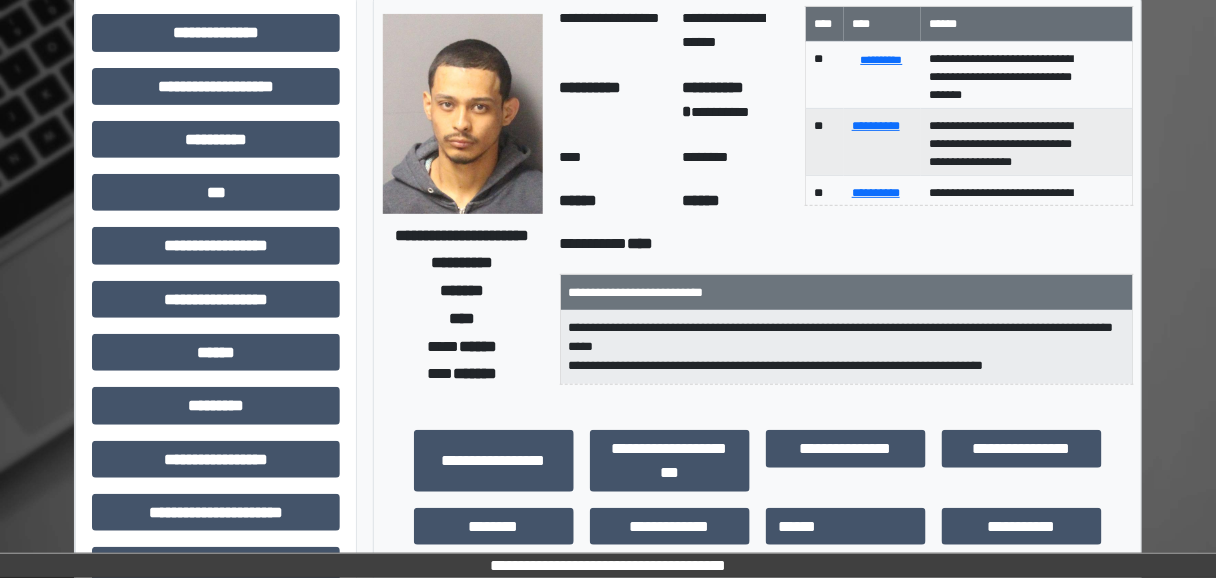 scroll, scrollTop: 0, scrollLeft: 0, axis: both 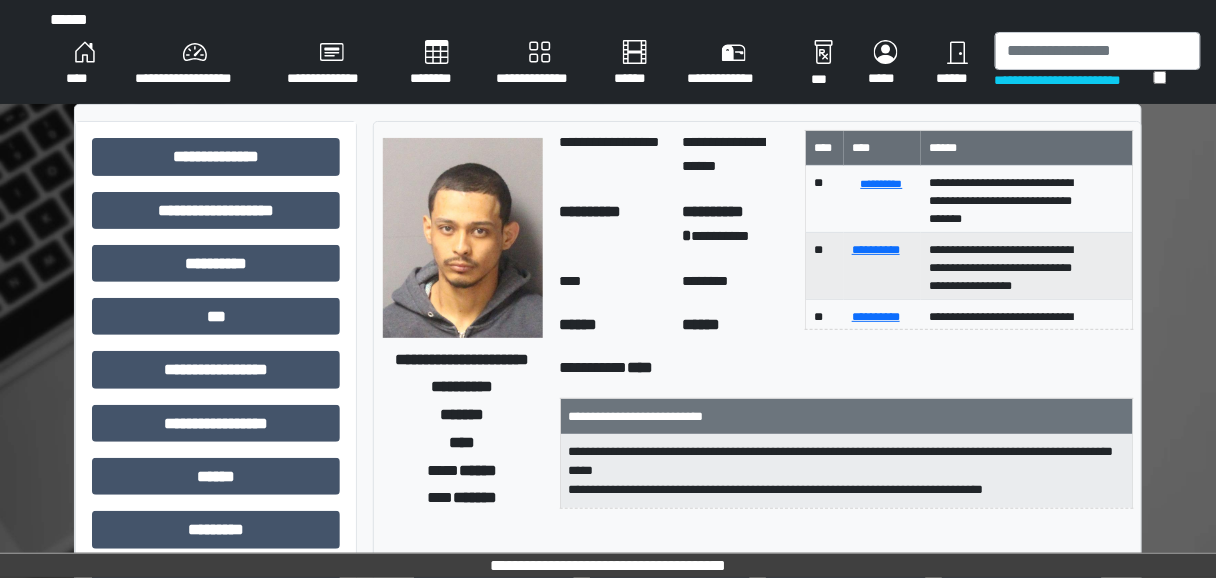 drag, startPoint x: 706, startPoint y: 275, endPoint x: 418, endPoint y: 156, distance: 311.61676 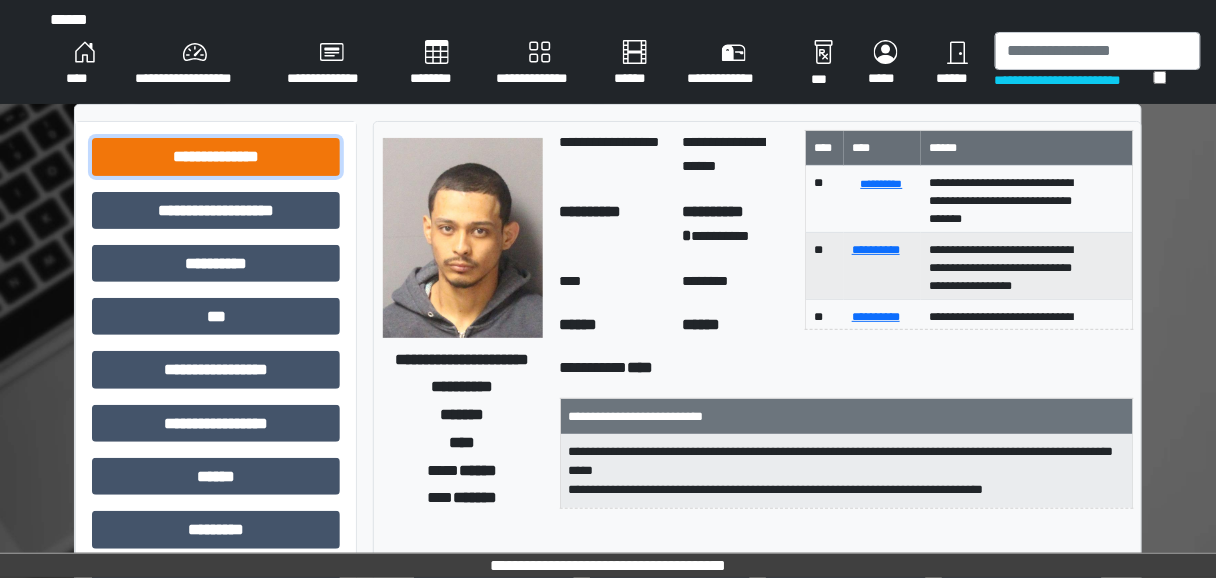 click on "**********" at bounding box center (216, 156) 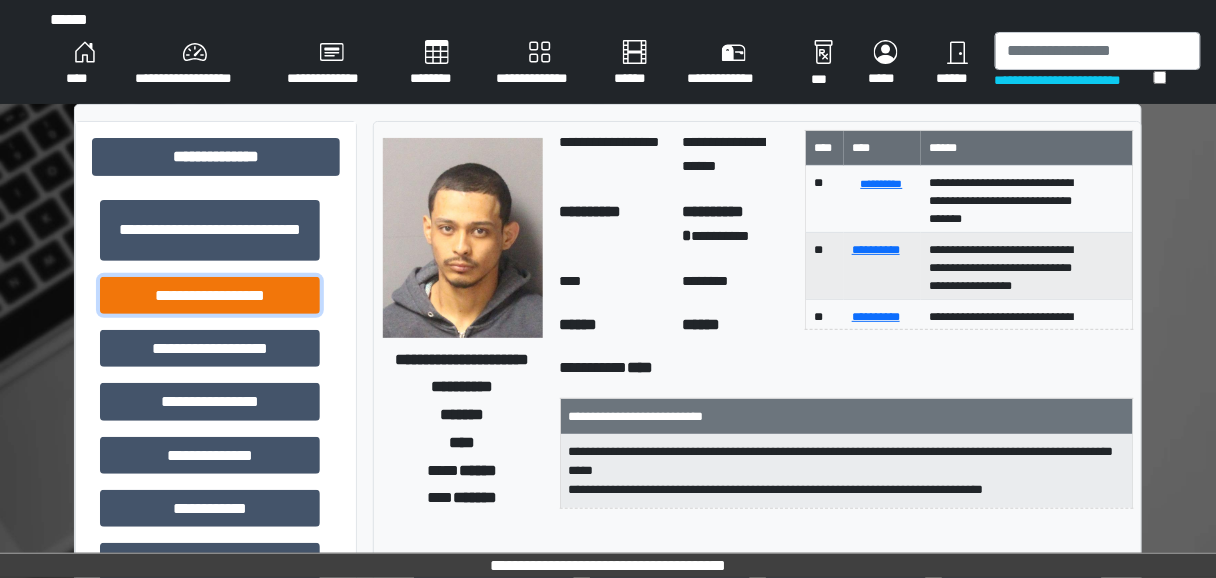 click on "**********" at bounding box center [210, 295] 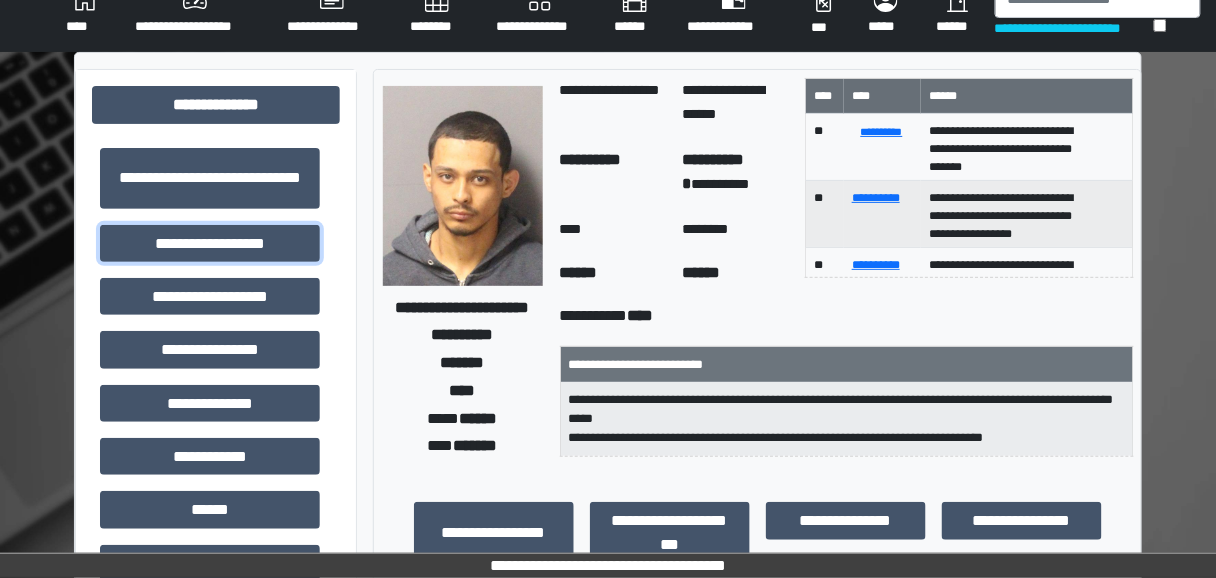 scroll, scrollTop: 80, scrollLeft: 0, axis: vertical 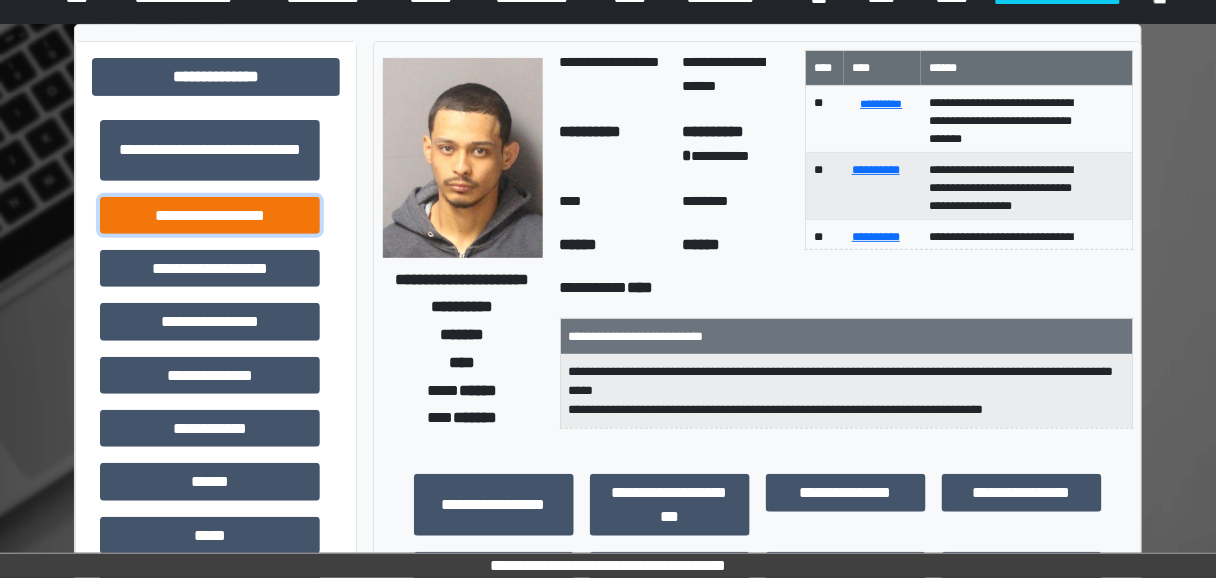 click on "**********" at bounding box center (210, 215) 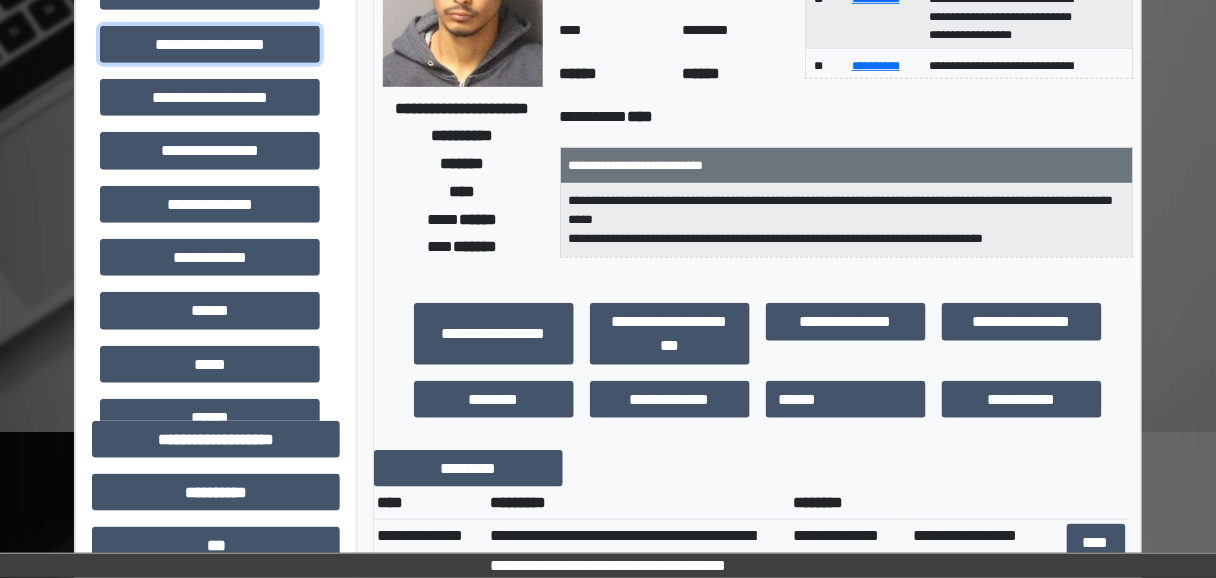 scroll, scrollTop: 480, scrollLeft: 0, axis: vertical 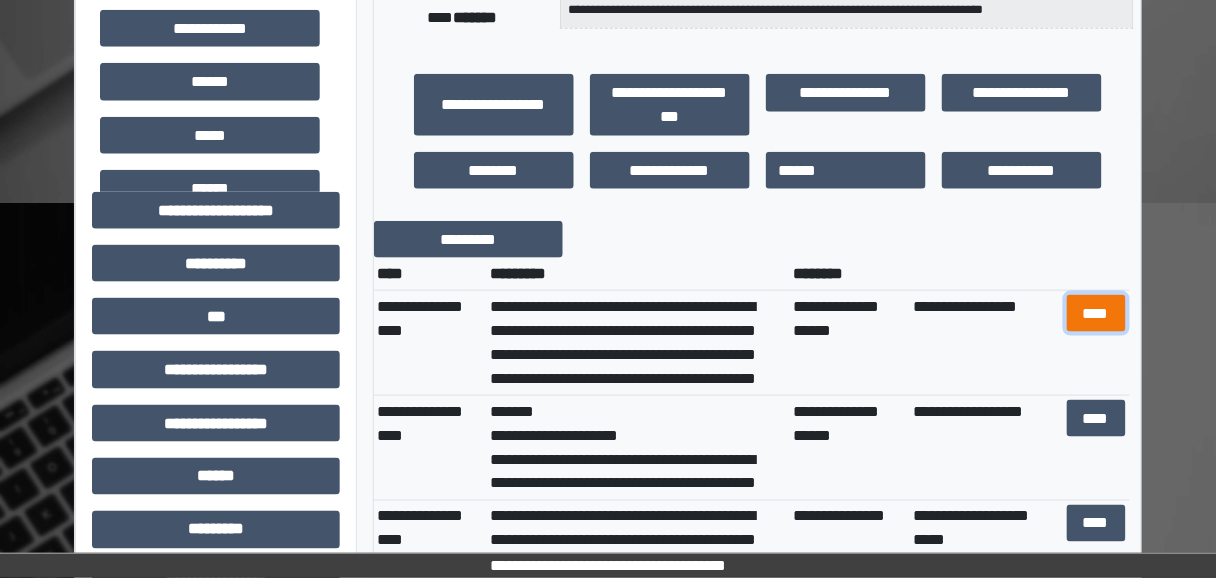 click on "****" at bounding box center [1096, 313] 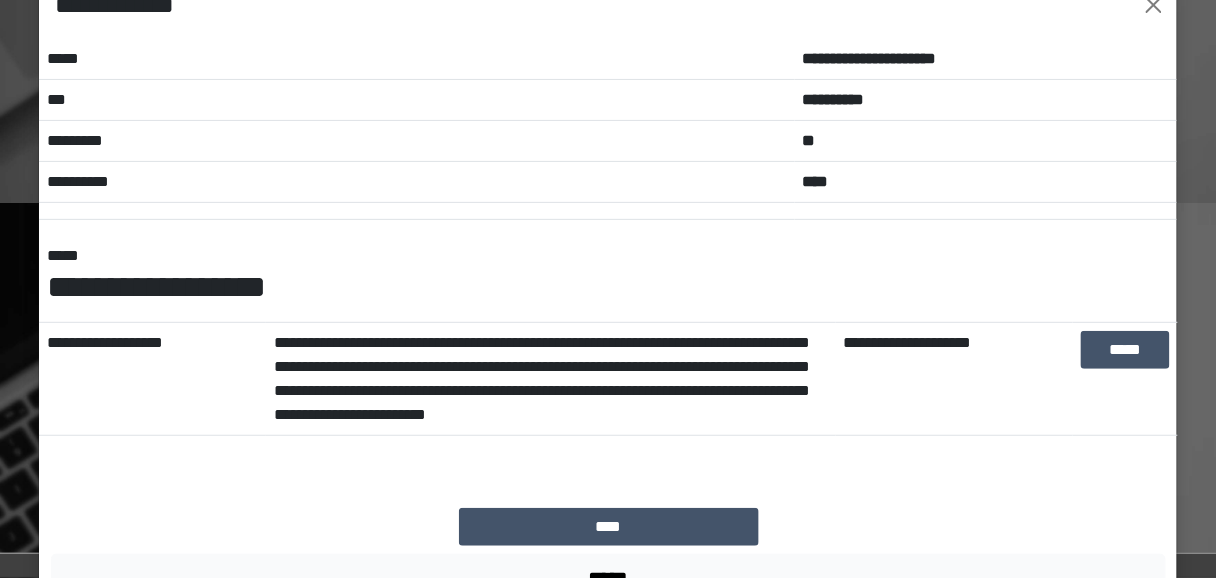 scroll, scrollTop: 122, scrollLeft: 0, axis: vertical 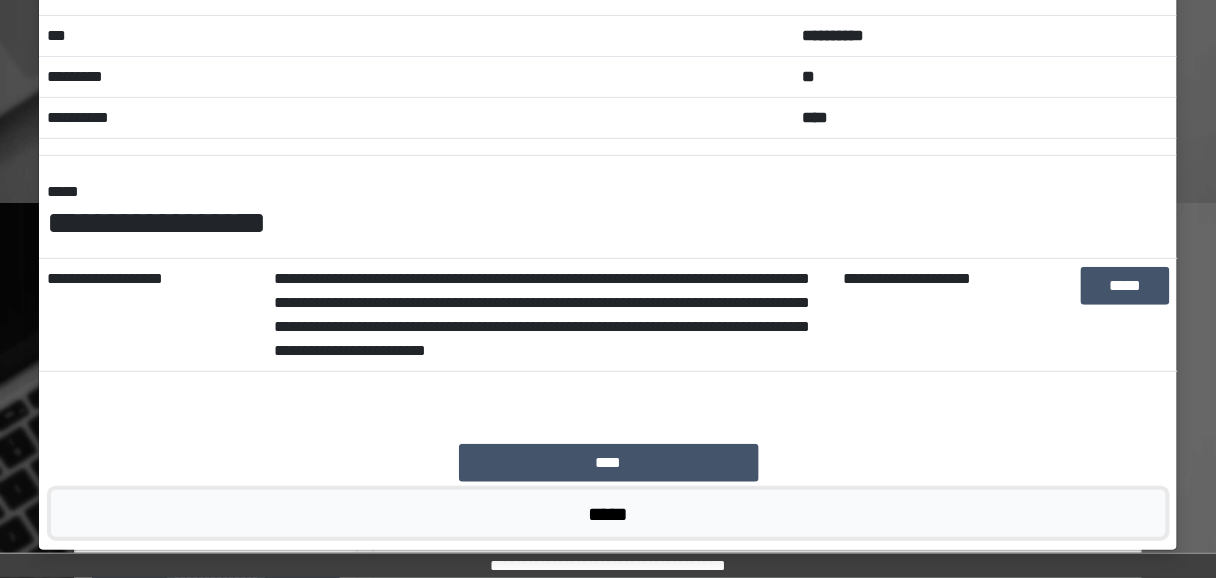 click on "*****" at bounding box center [608, 513] 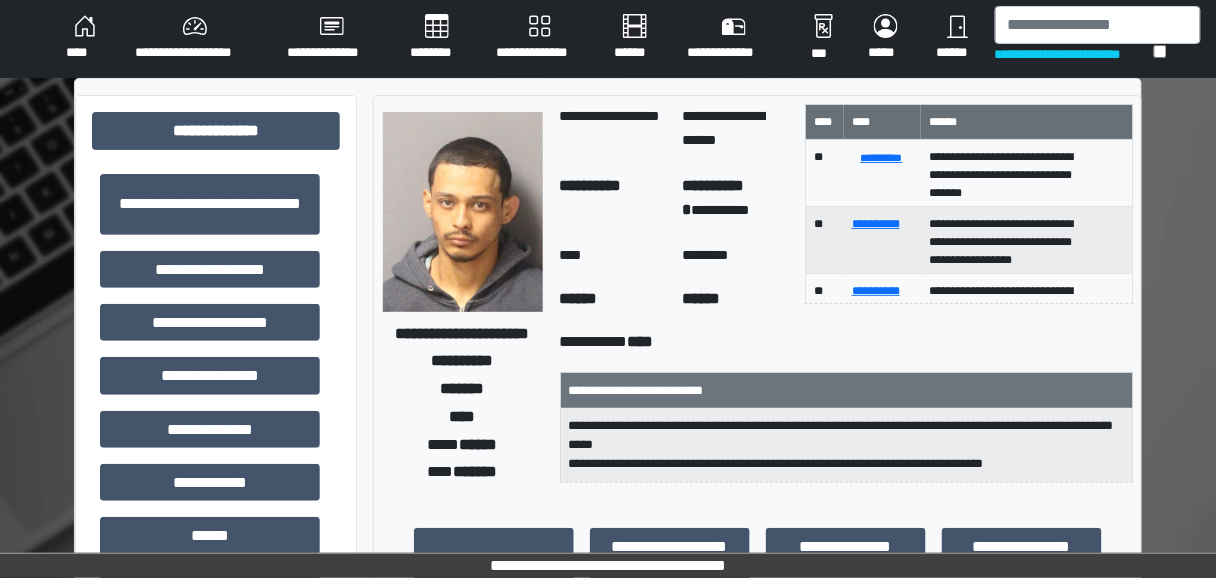 scroll, scrollTop: 0, scrollLeft: 0, axis: both 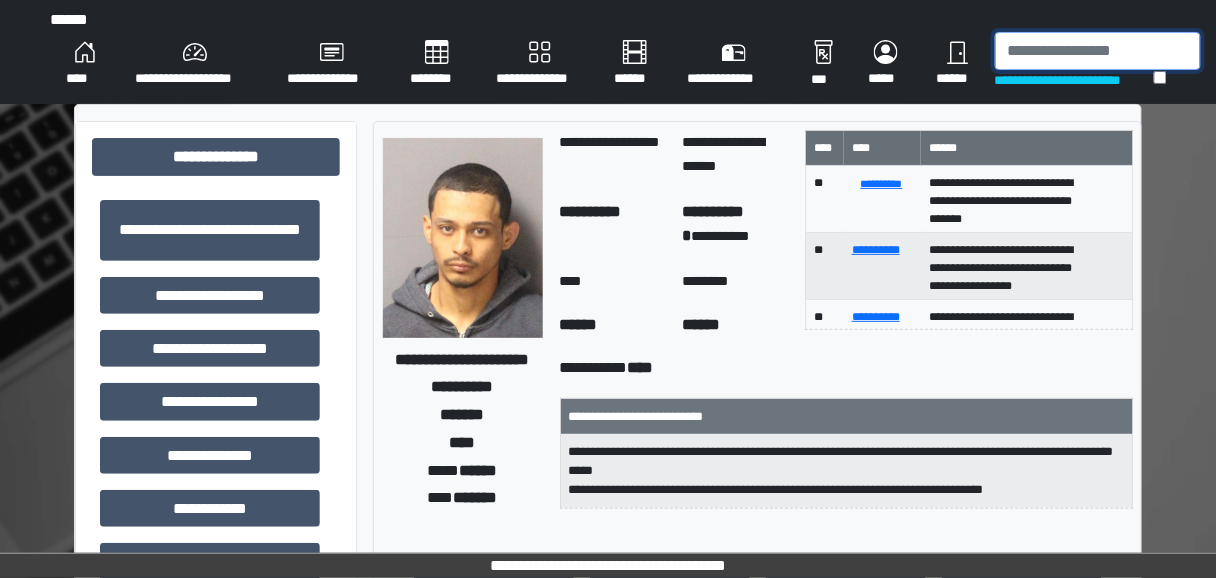 click at bounding box center (1098, 51) 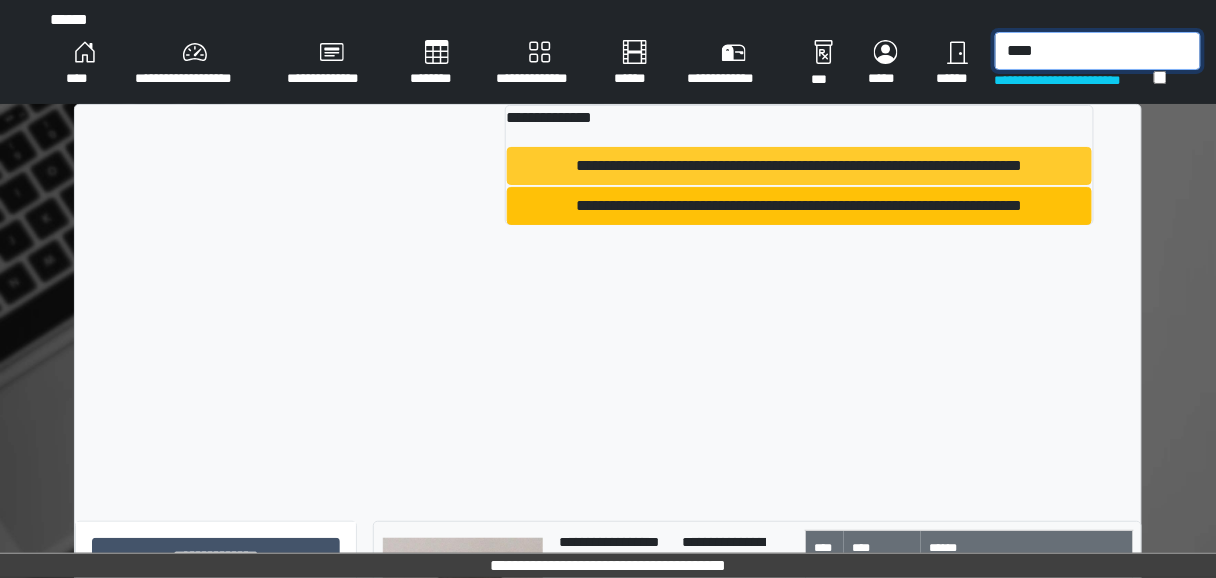 type on "****" 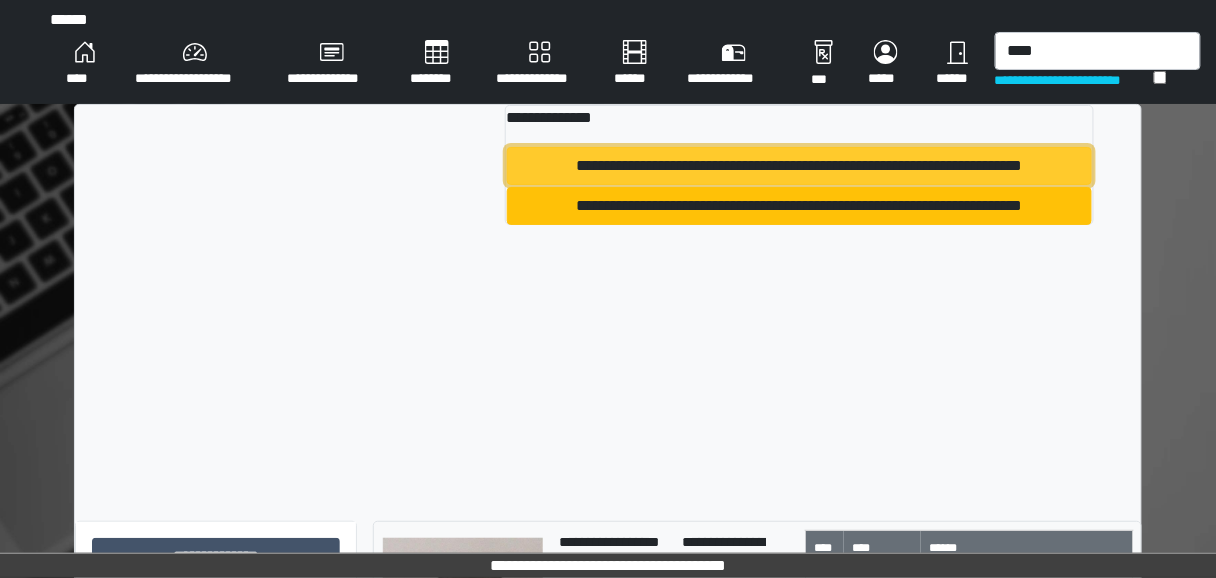 click on "**********" at bounding box center (799, 166) 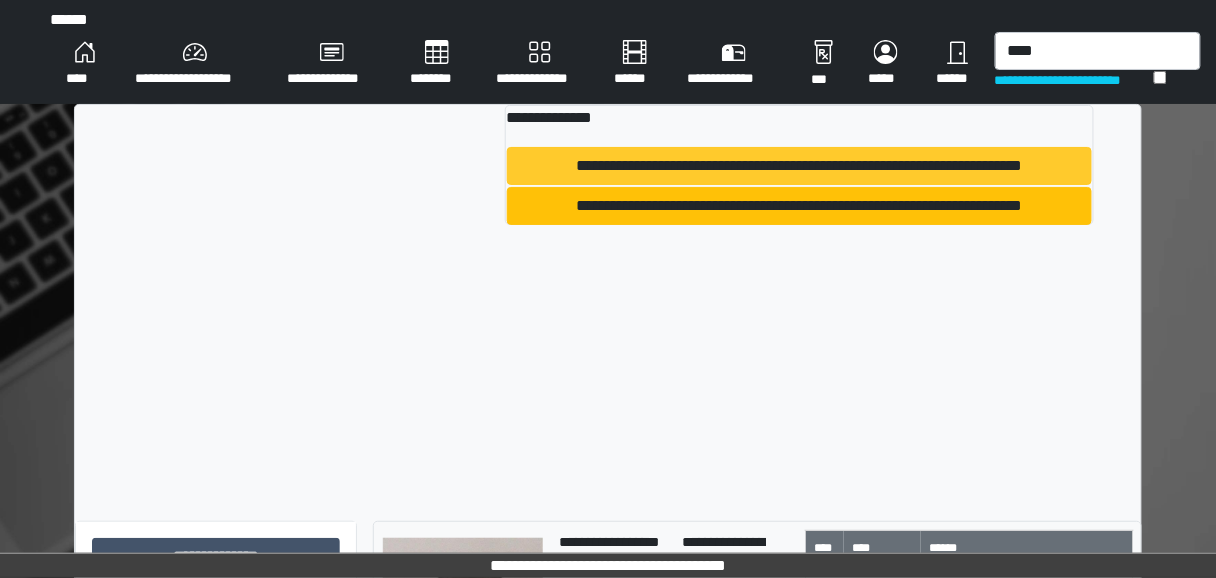 type 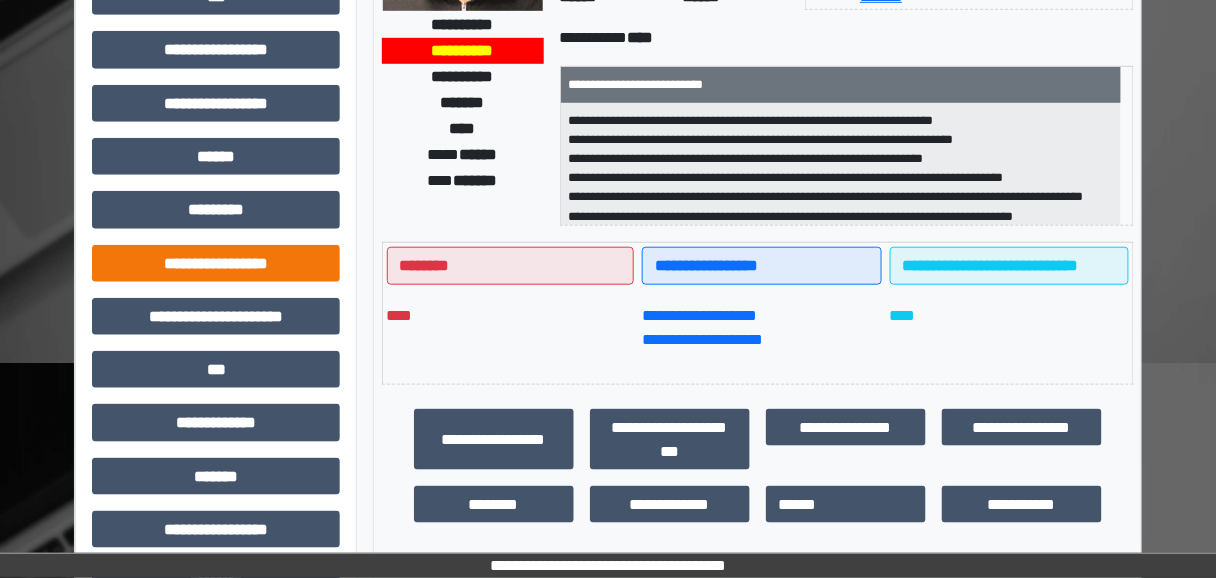 scroll, scrollTop: 400, scrollLeft: 0, axis: vertical 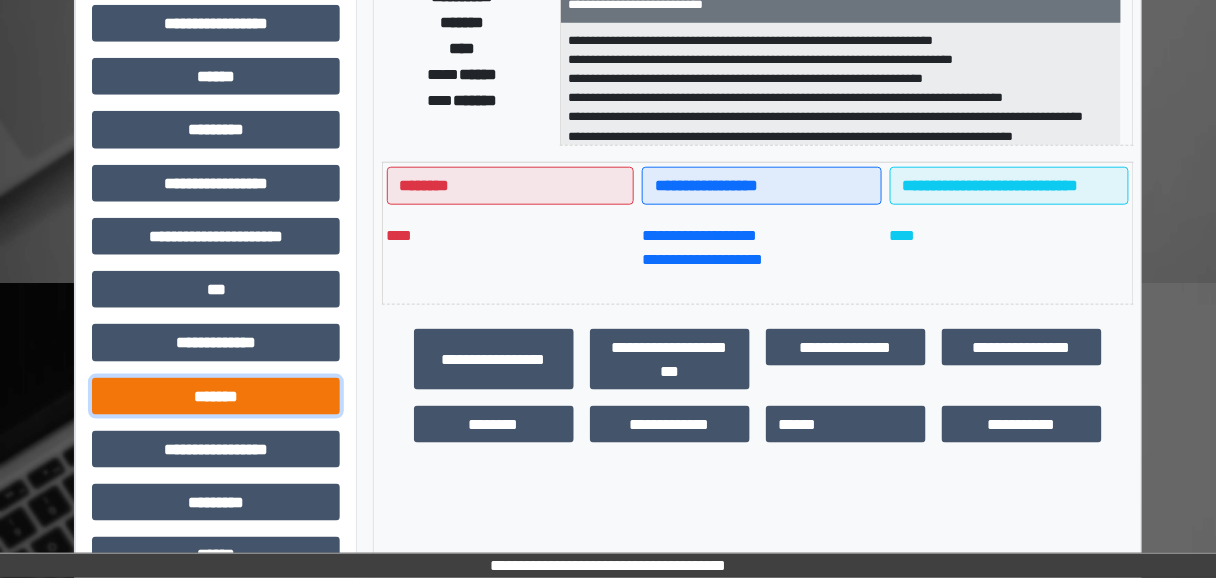 click on "*******" at bounding box center [216, 396] 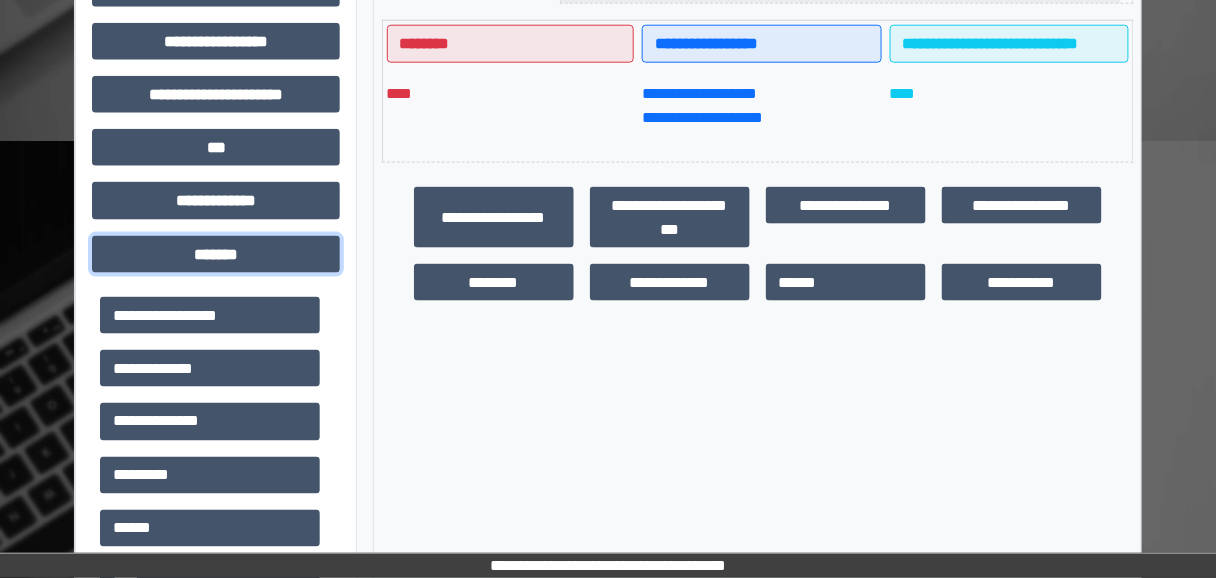 scroll, scrollTop: 720, scrollLeft: 0, axis: vertical 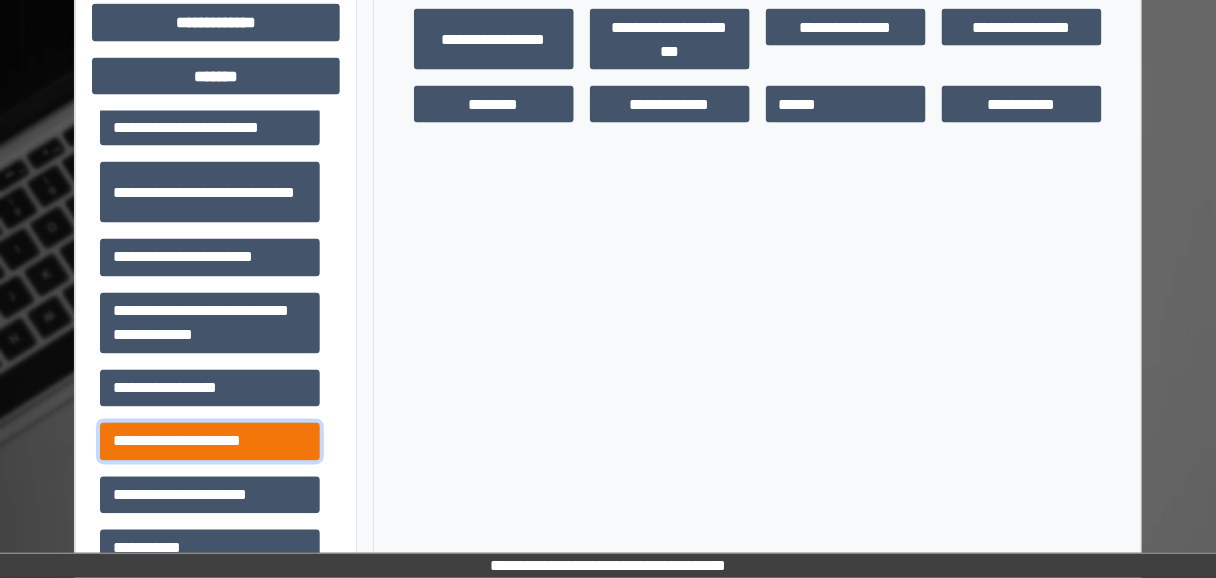 click on "**********" at bounding box center (210, 441) 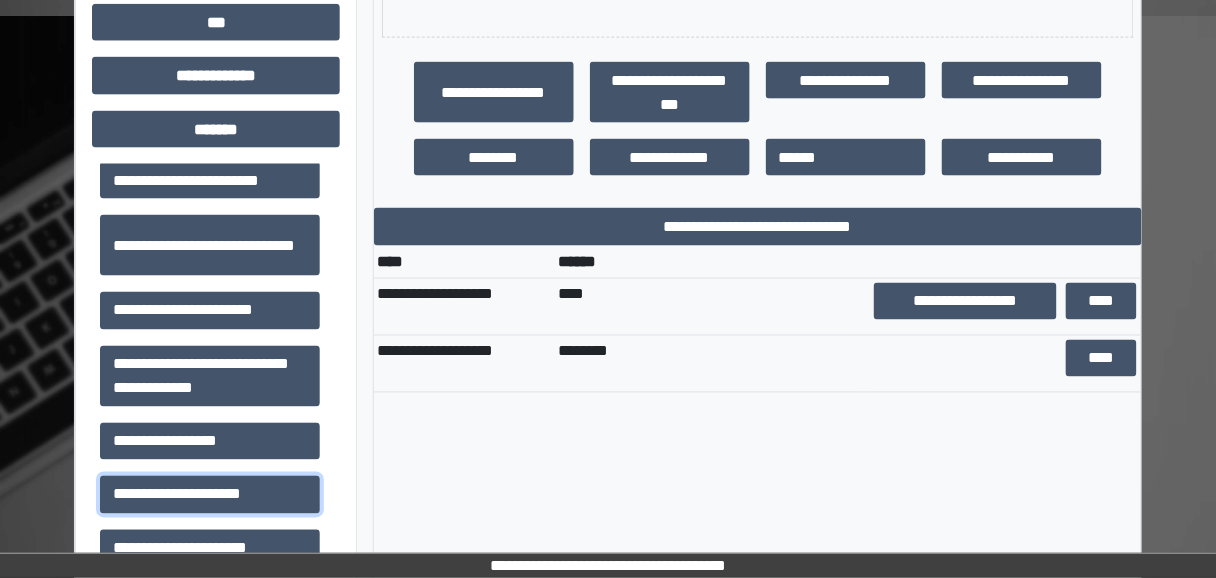 scroll, scrollTop: 640, scrollLeft: 0, axis: vertical 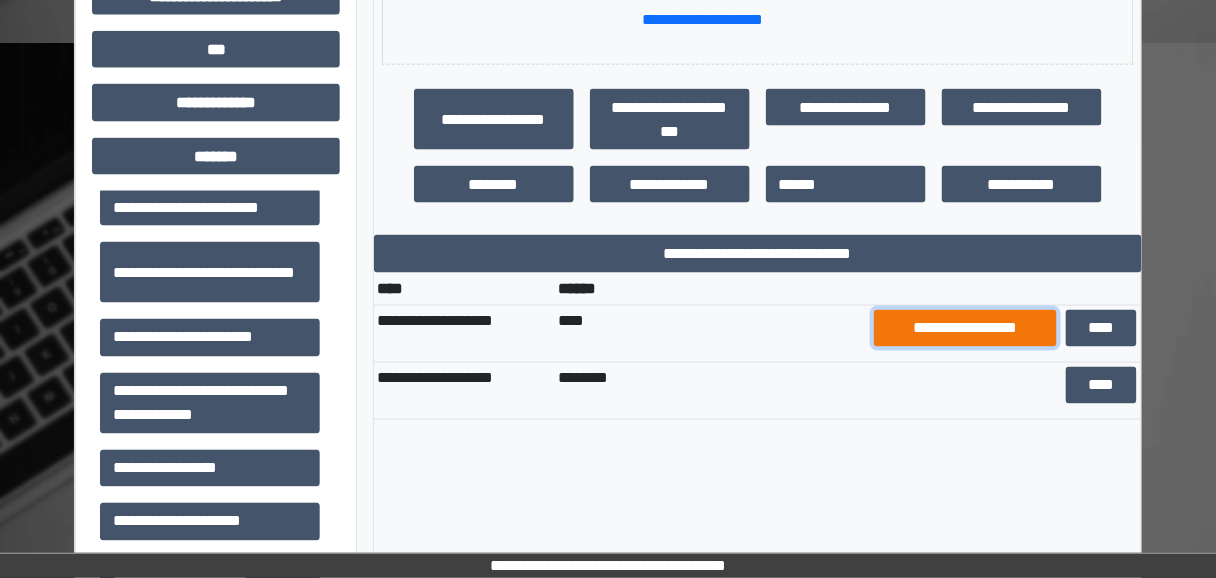 click on "**********" at bounding box center (966, 328) 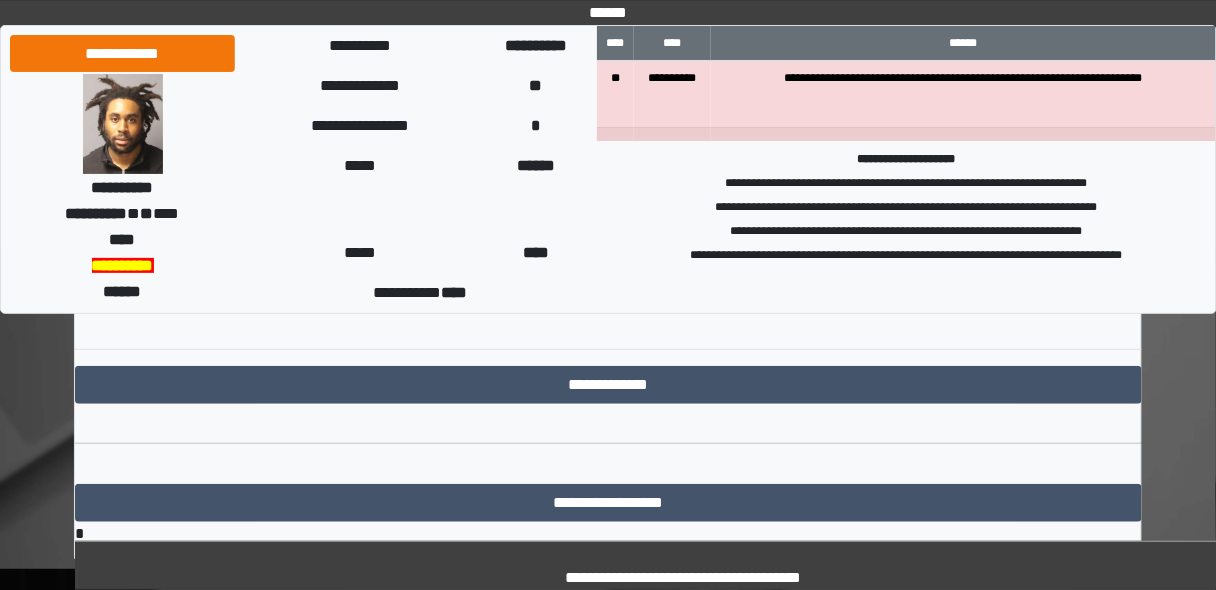 scroll, scrollTop: 140, scrollLeft: 0, axis: vertical 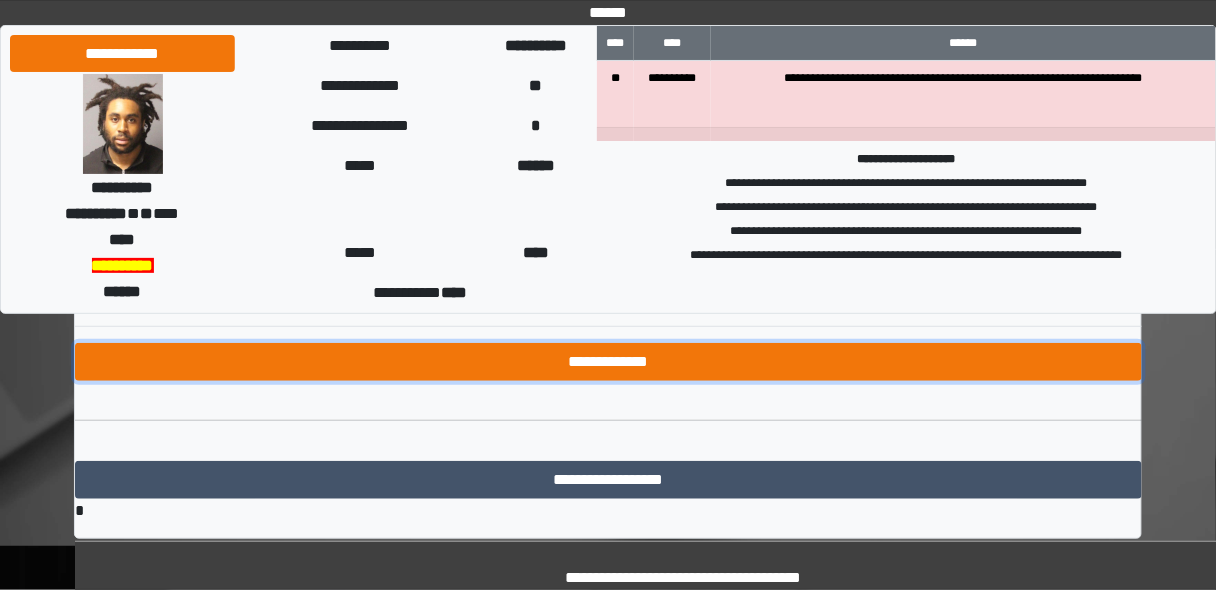 click on "**********" at bounding box center [608, 362] 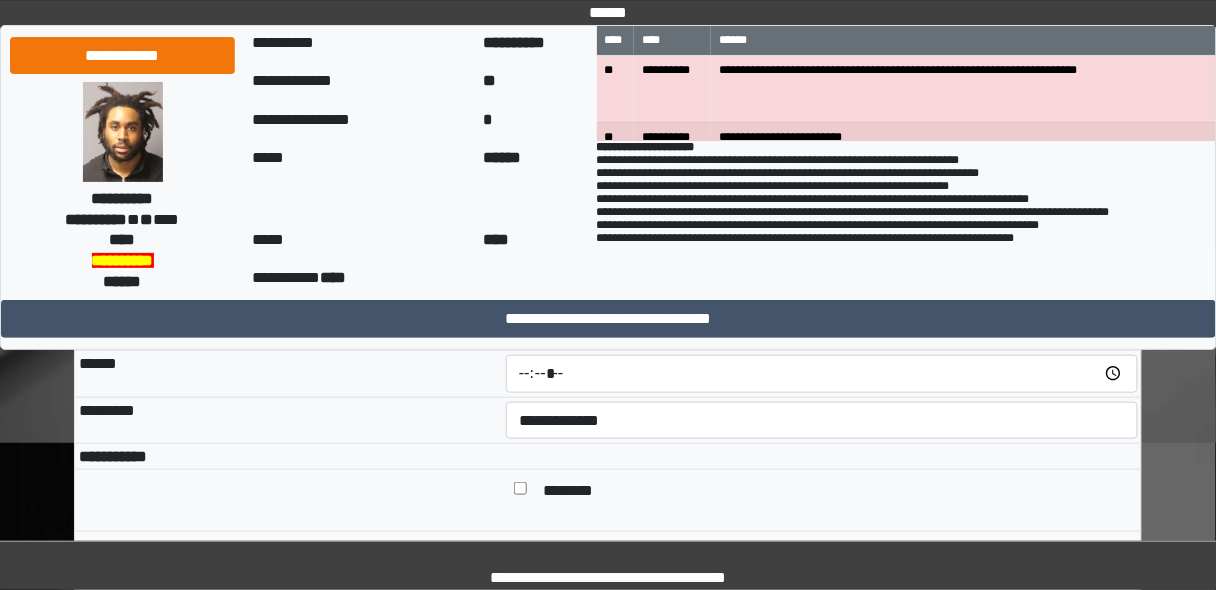scroll, scrollTop: 80, scrollLeft: 0, axis: vertical 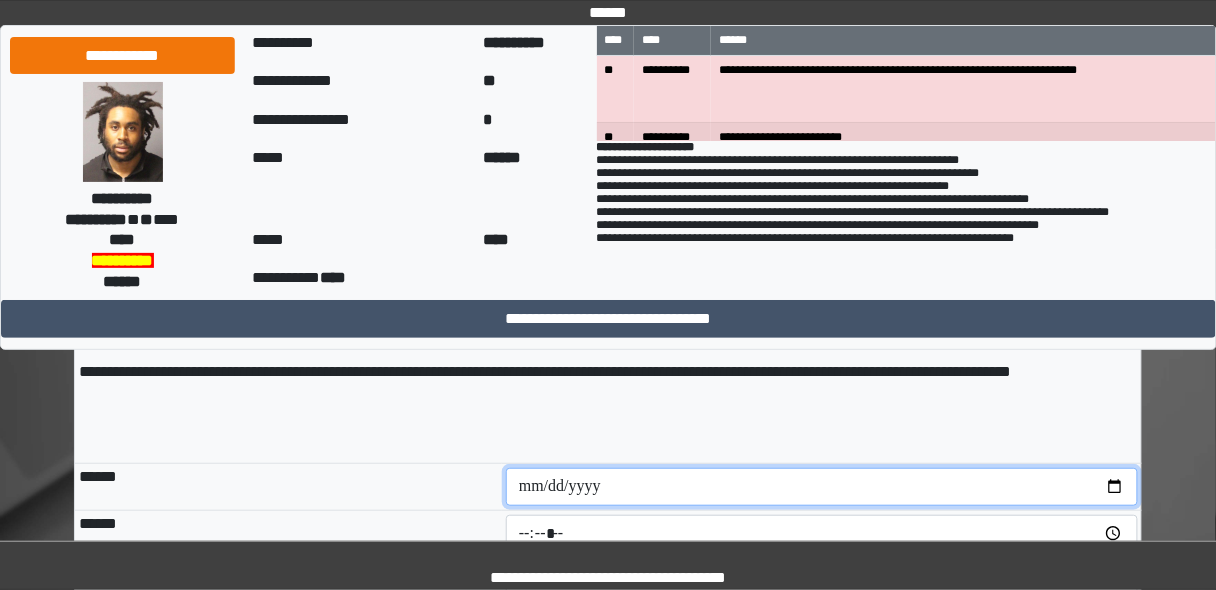 click at bounding box center (822, 487) 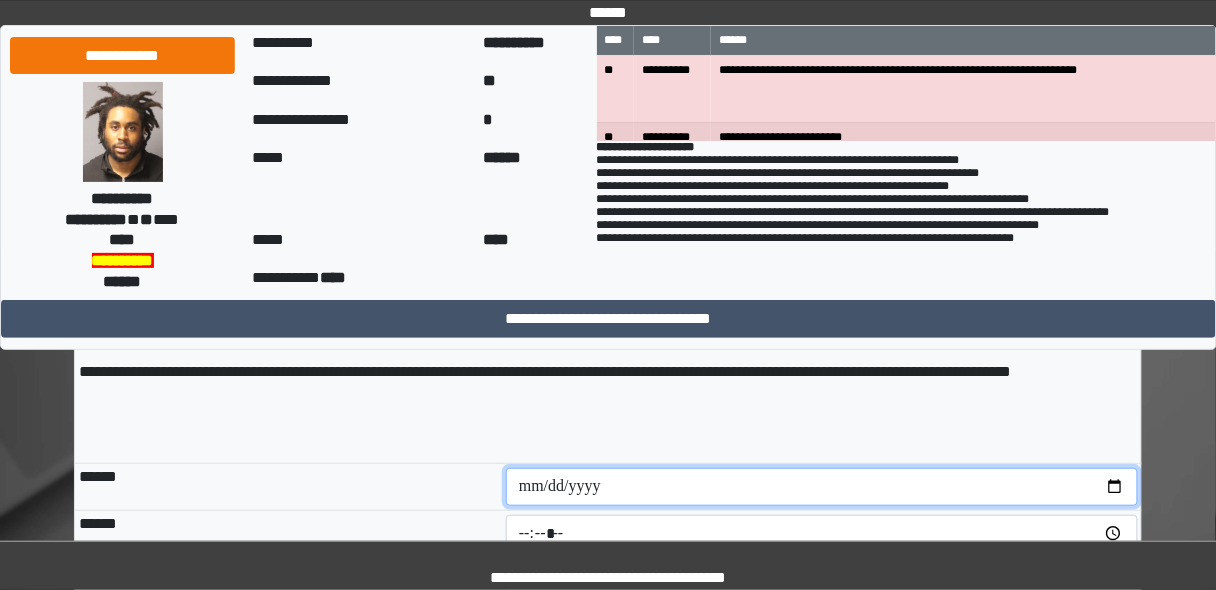 type on "**********" 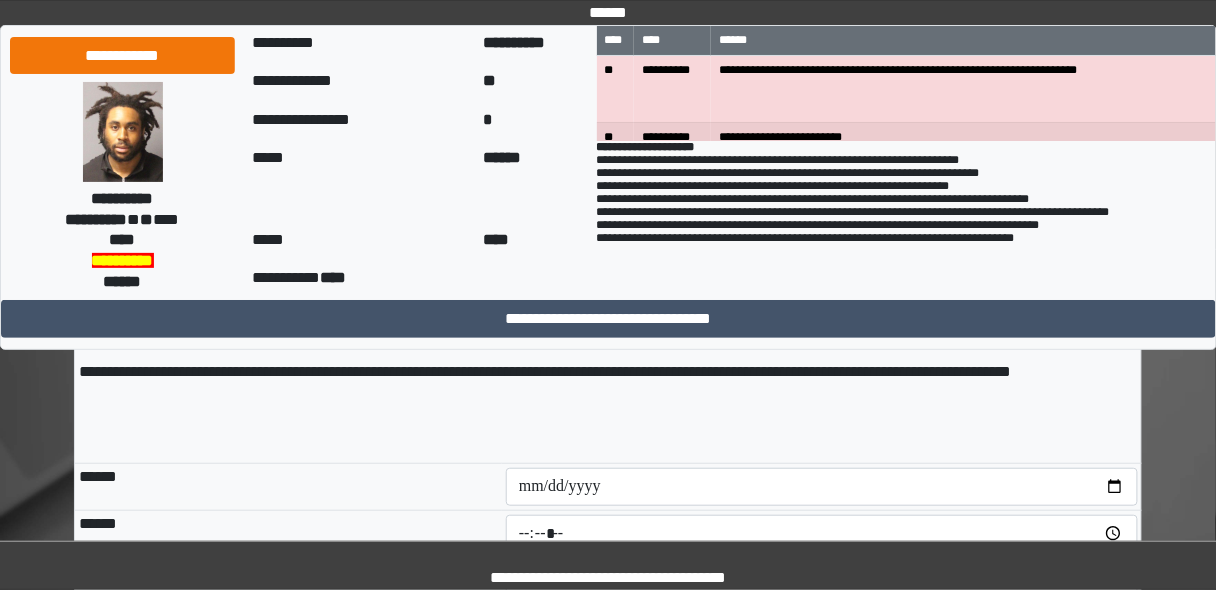 click at bounding box center (608, 432) 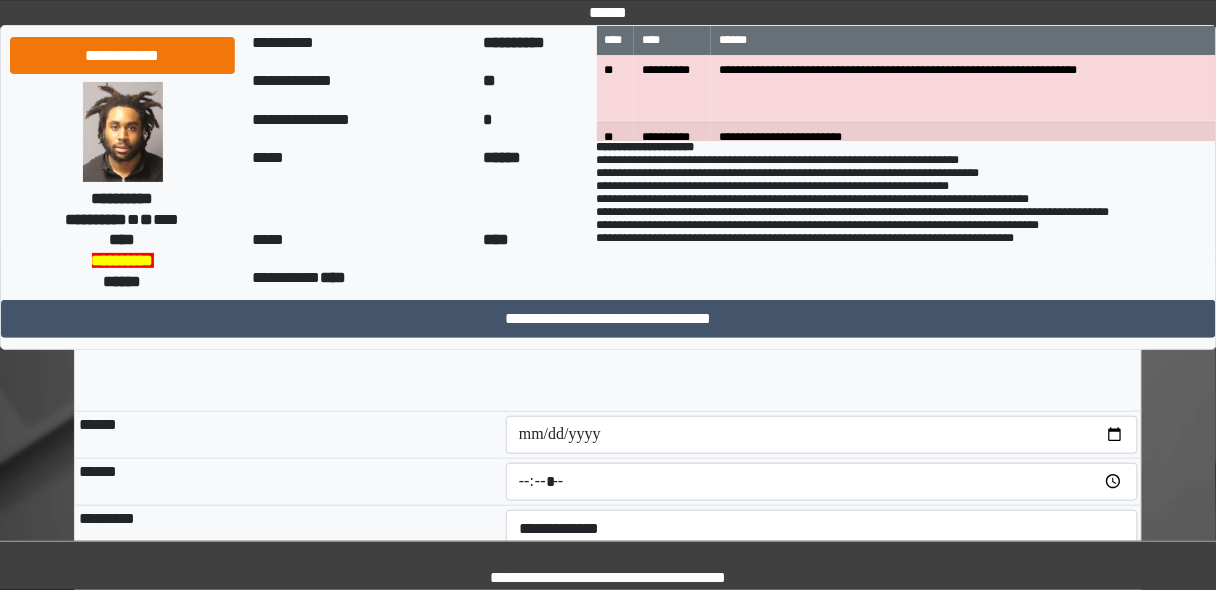 scroll, scrollTop: 160, scrollLeft: 0, axis: vertical 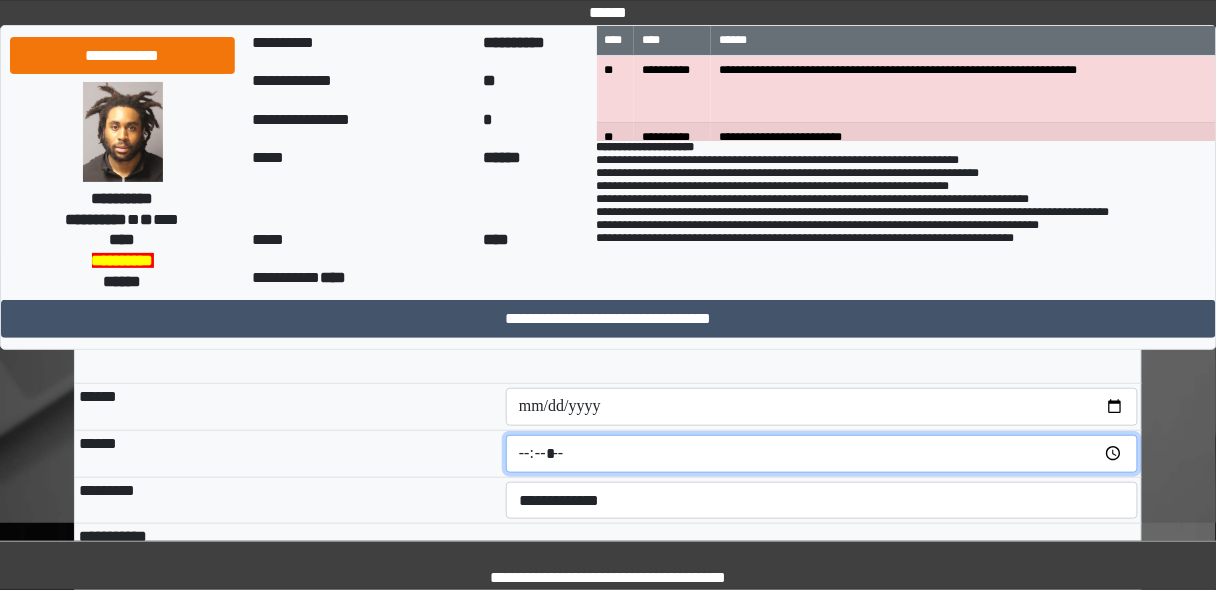 click at bounding box center [822, 454] 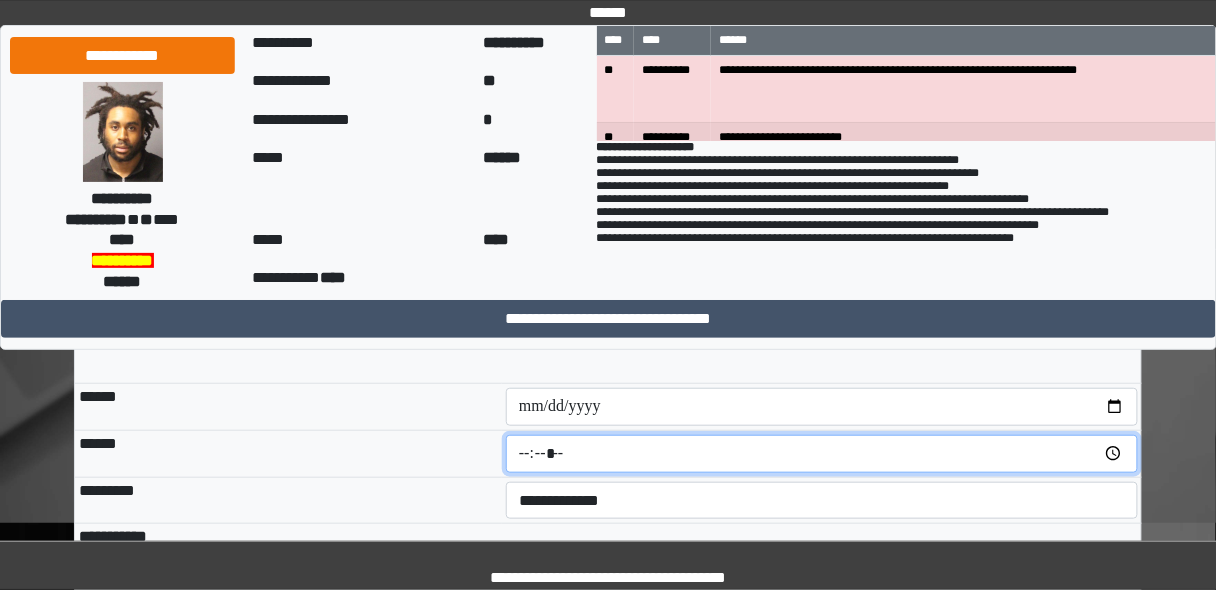 click at bounding box center [822, 454] 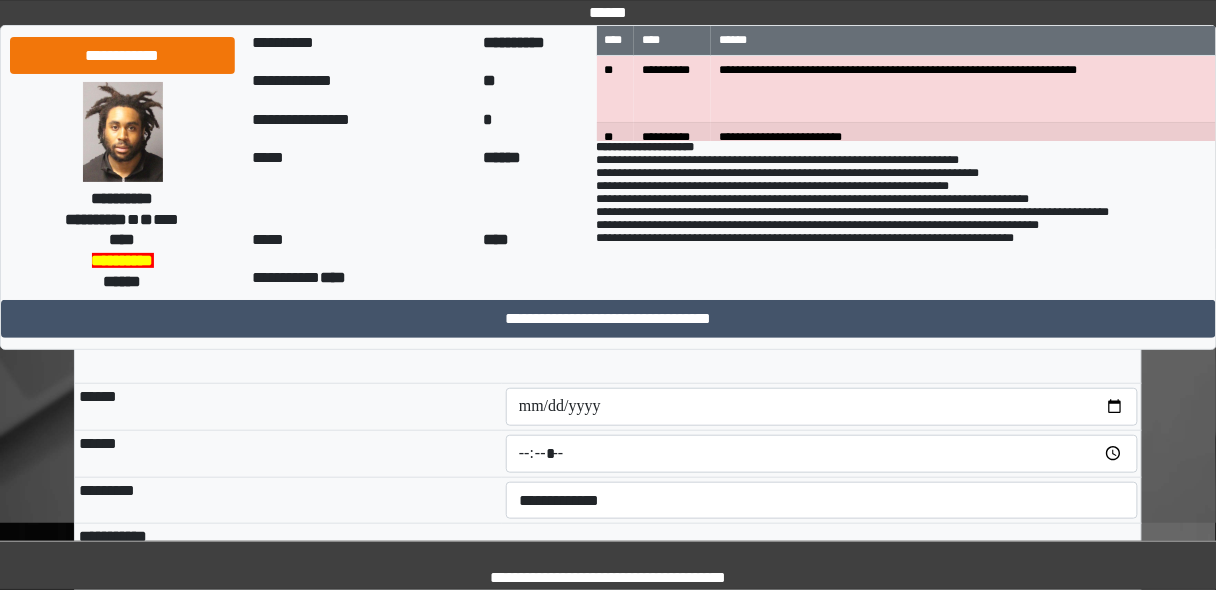 type on "*****" 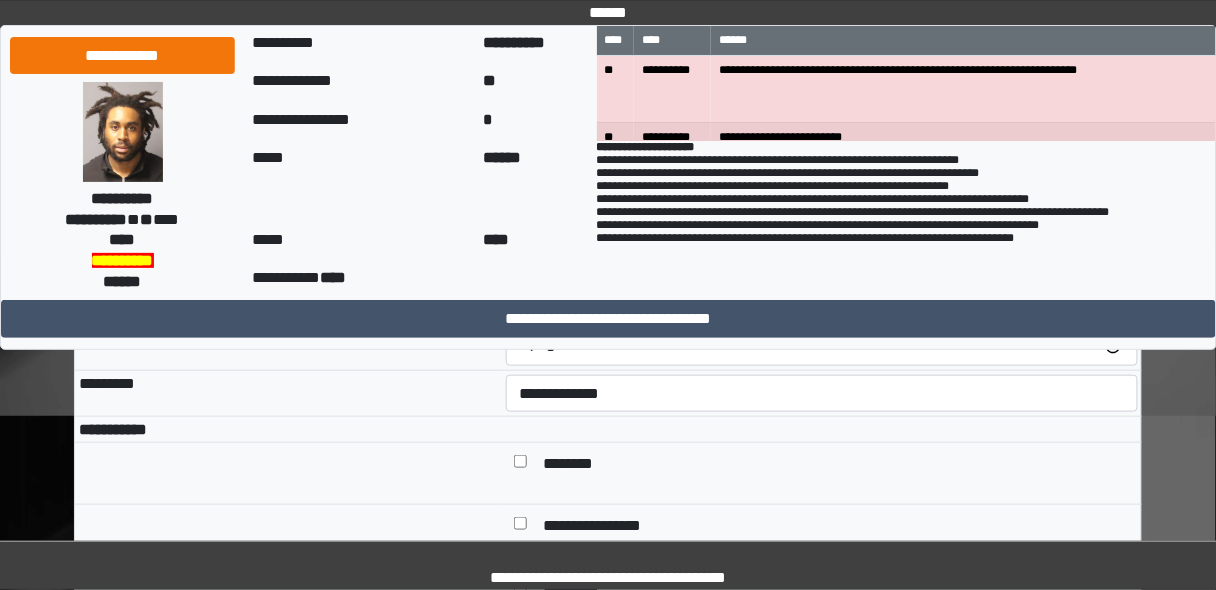 scroll, scrollTop: 240, scrollLeft: 0, axis: vertical 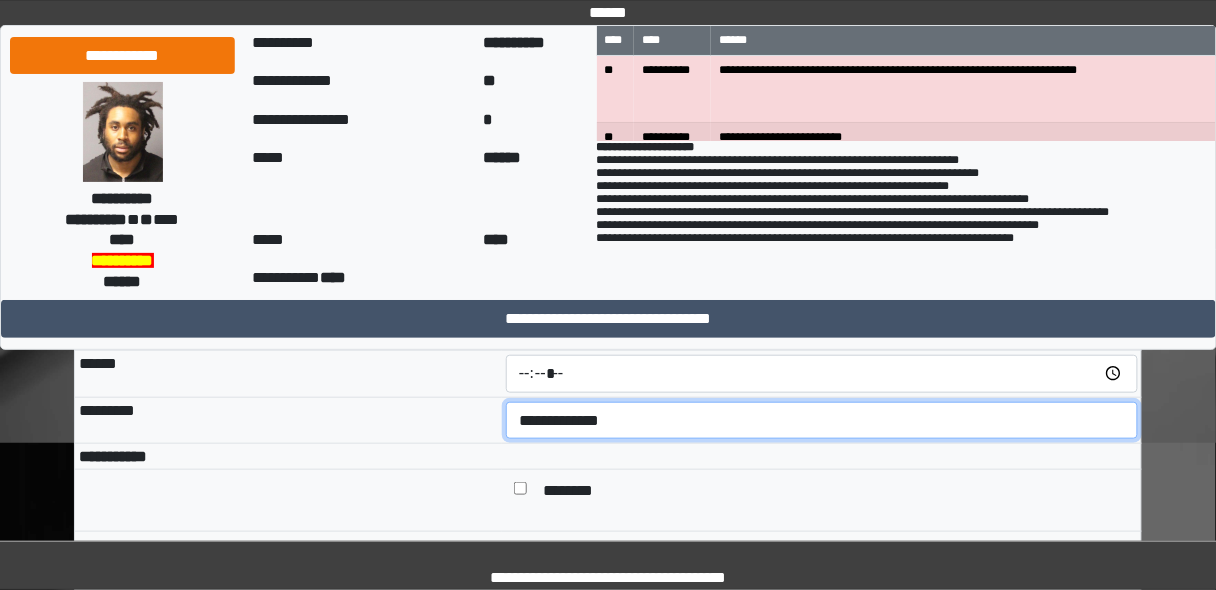 click on "**********" at bounding box center (822, 420) 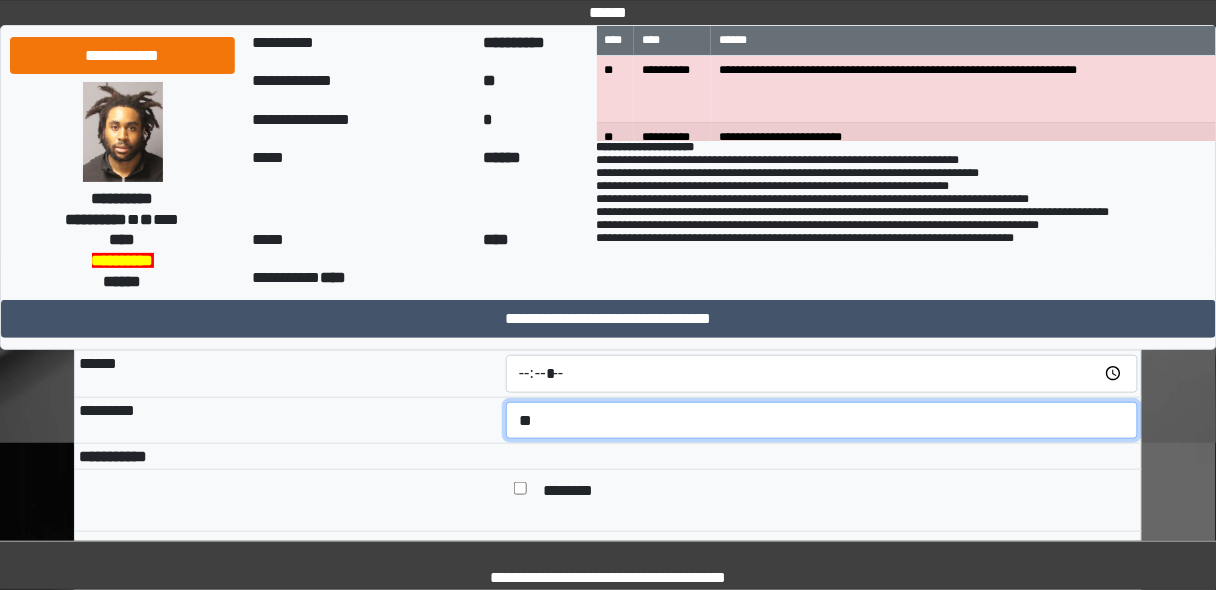 click on "**********" at bounding box center [822, 420] 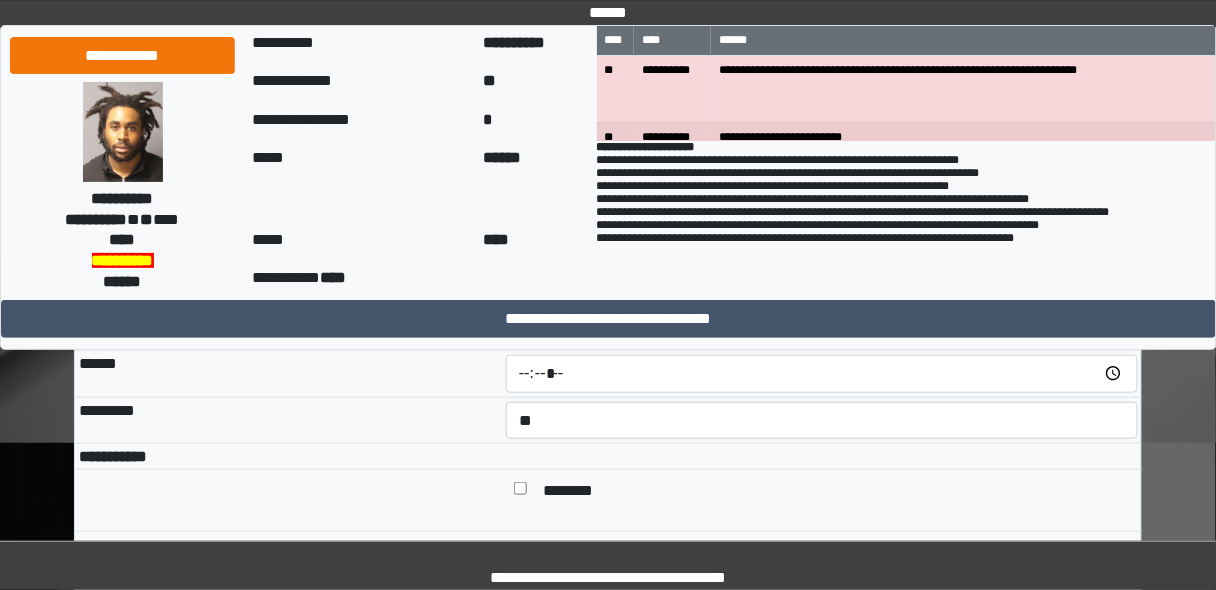 click on "*********" at bounding box center [288, 420] 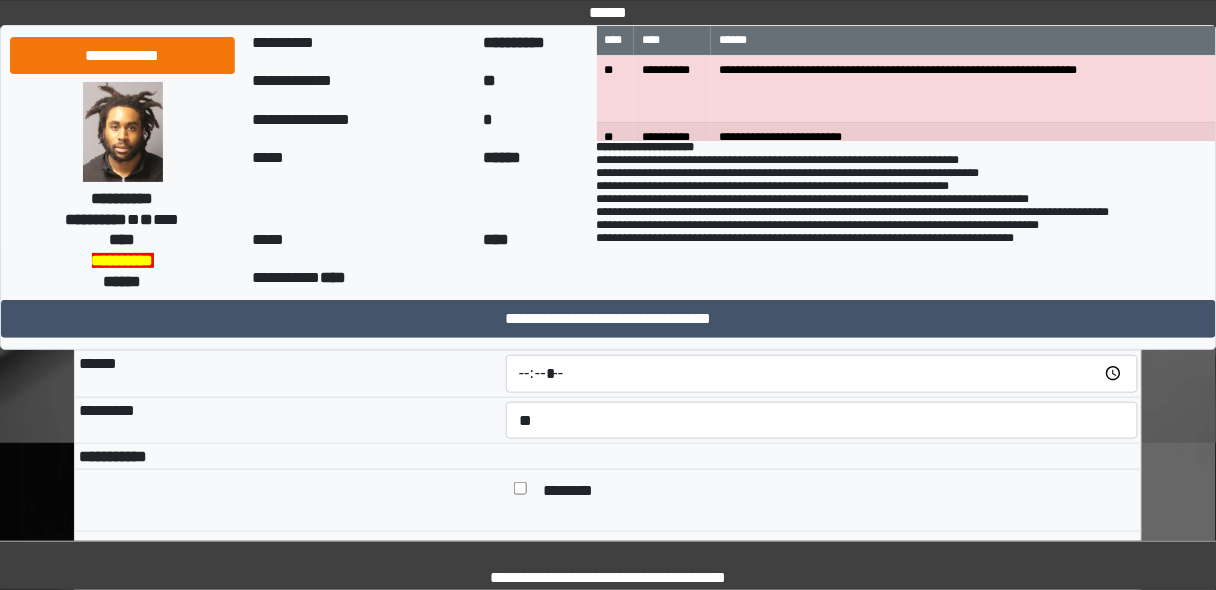 scroll, scrollTop: 320, scrollLeft: 0, axis: vertical 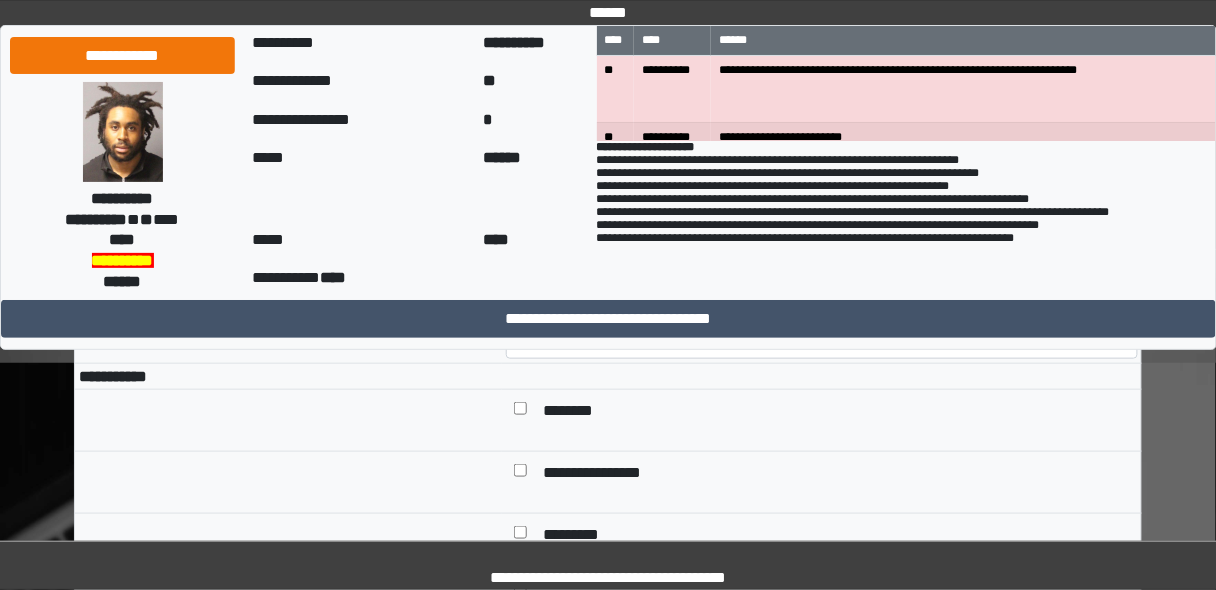 click on "********" at bounding box center (572, 412) 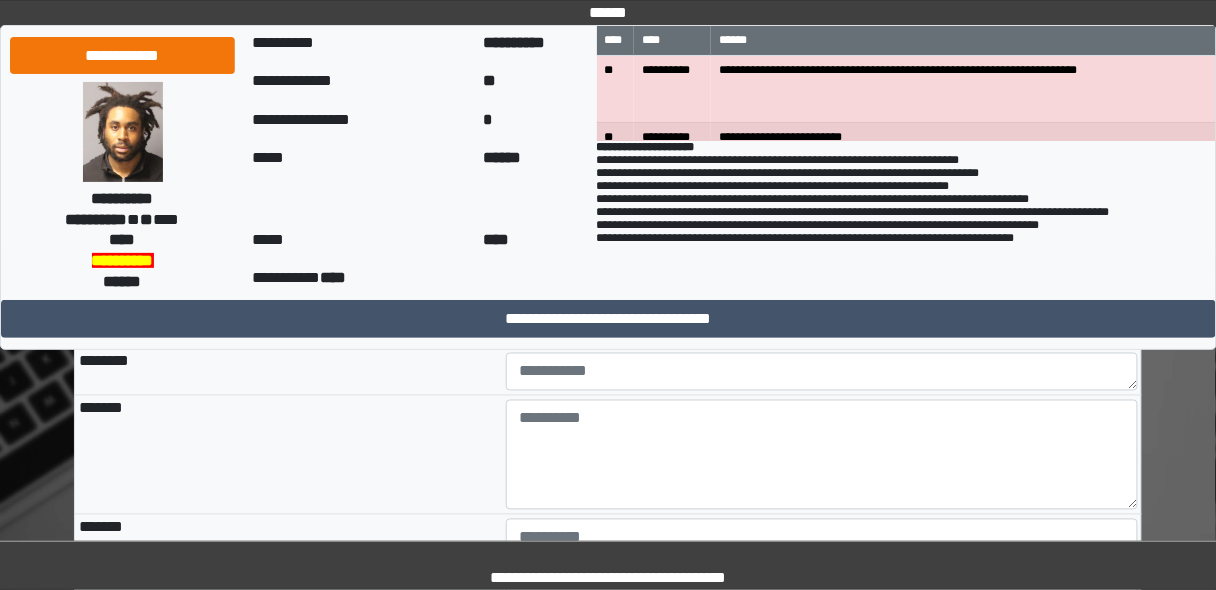 scroll, scrollTop: 640, scrollLeft: 0, axis: vertical 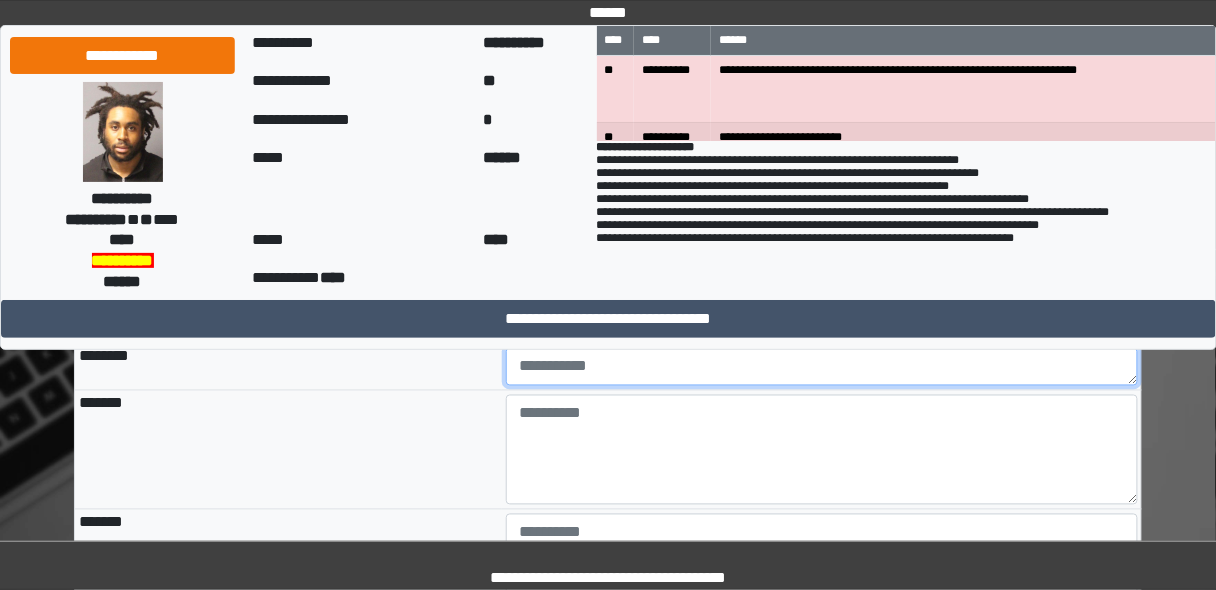 click at bounding box center (822, 367) 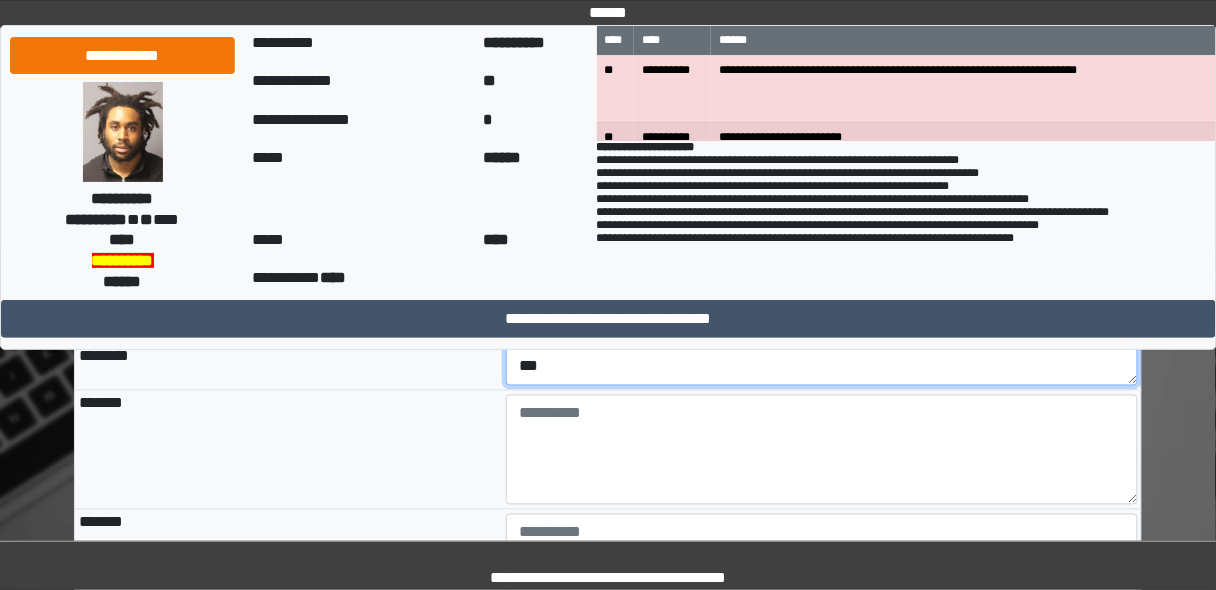 type on "***" 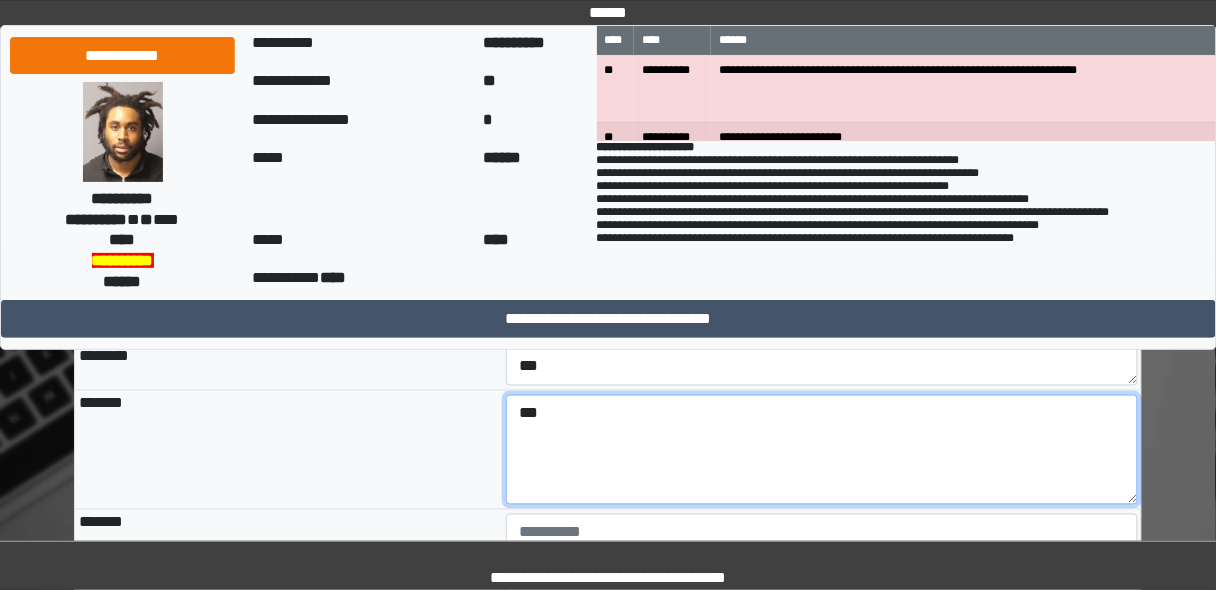 type on "***" 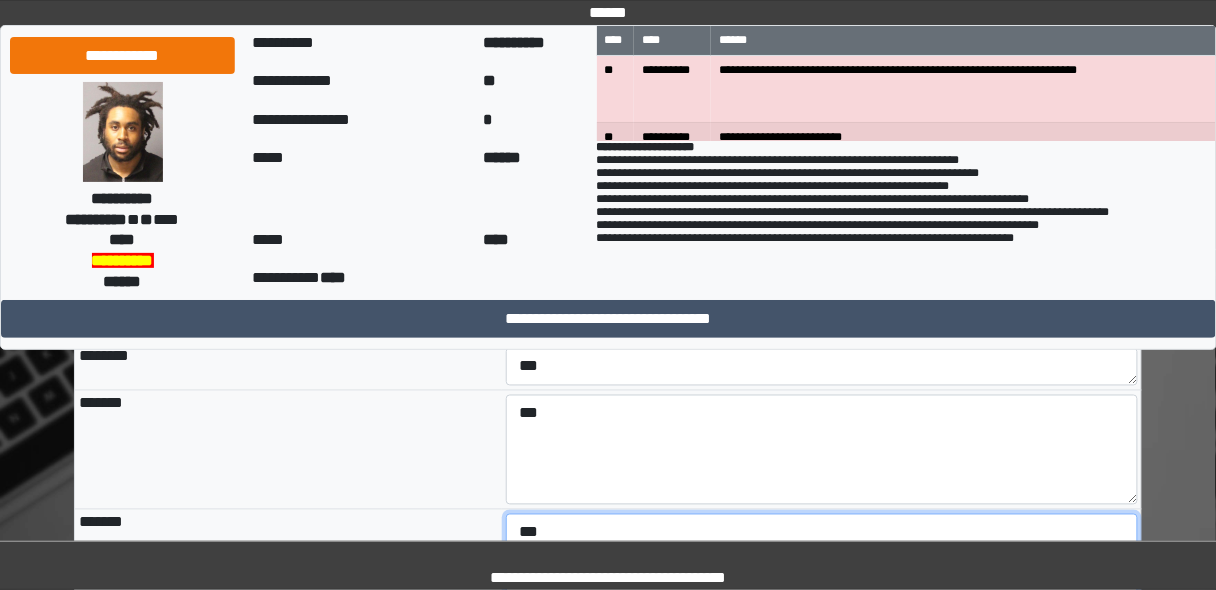 type on "***" 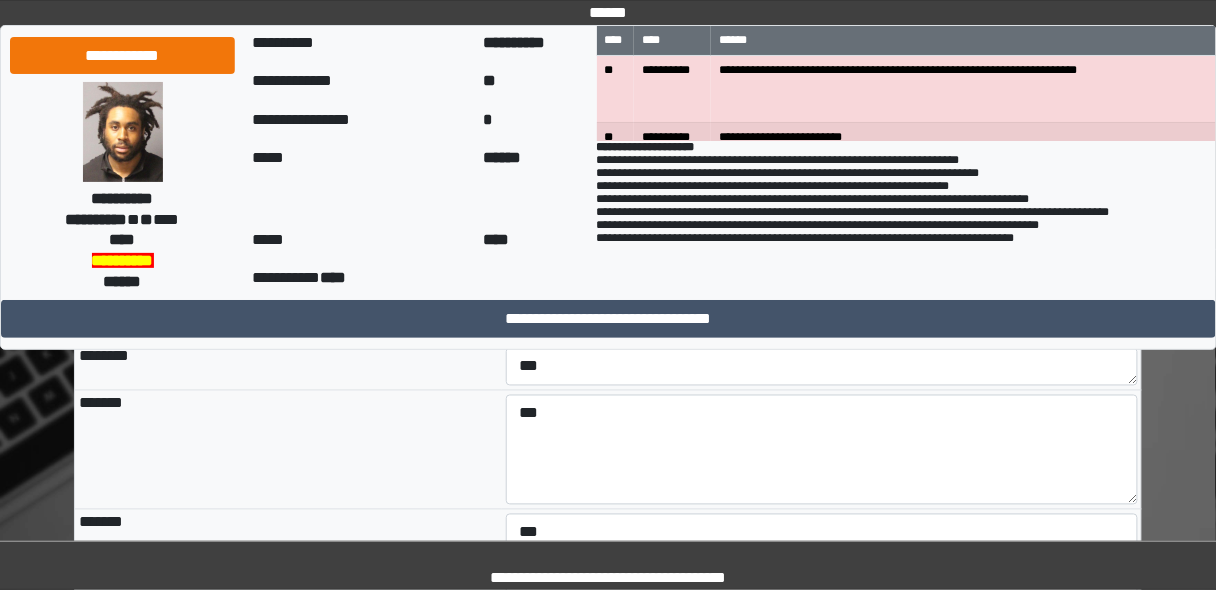 click on "*******" at bounding box center [288, 450] 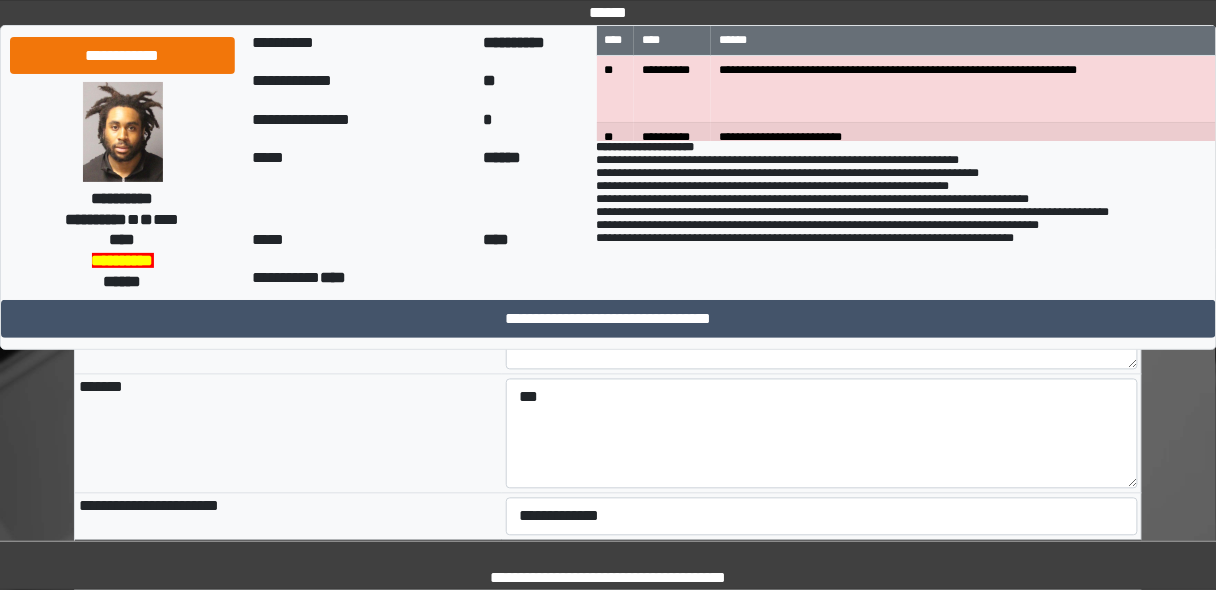 scroll, scrollTop: 880, scrollLeft: 0, axis: vertical 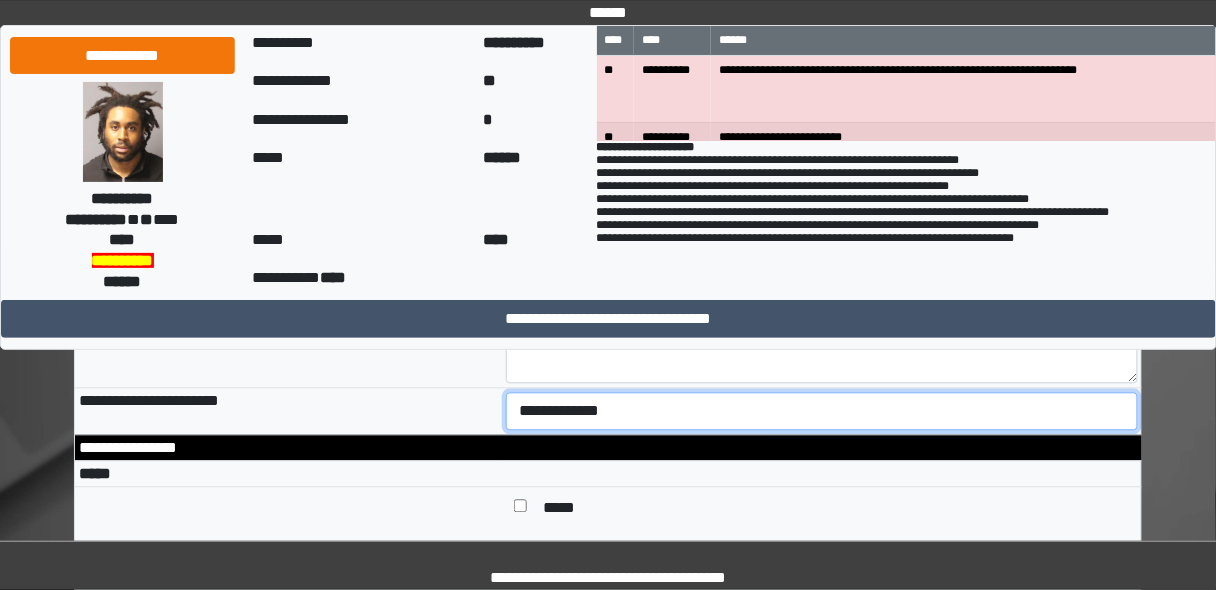 click on "**********" at bounding box center (822, 411) 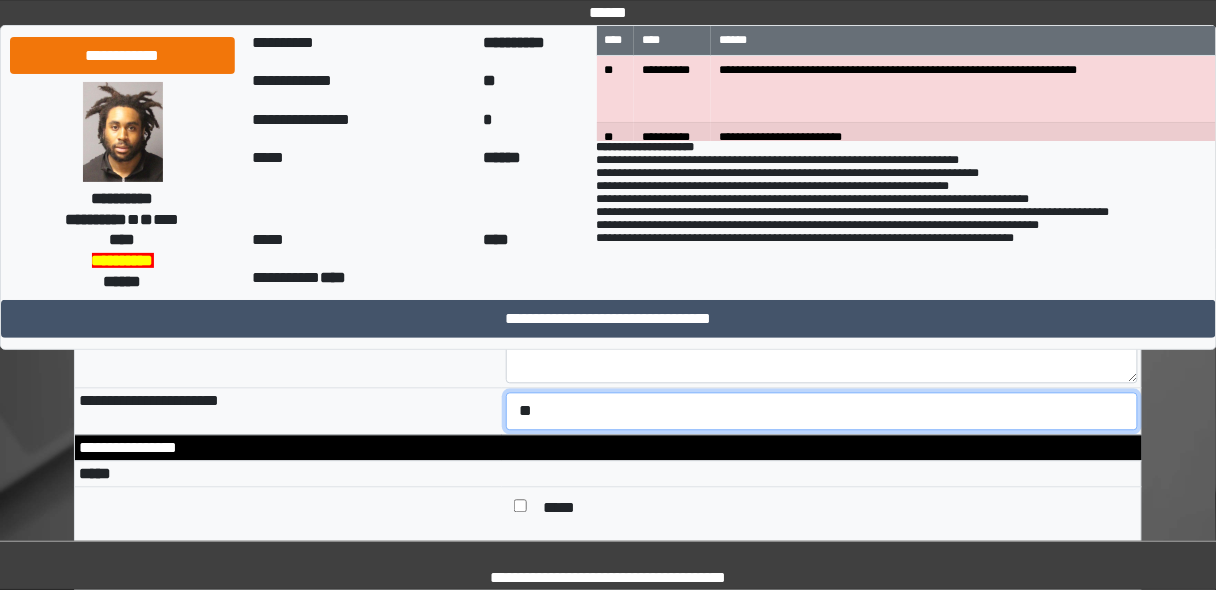 click on "**********" at bounding box center [822, 411] 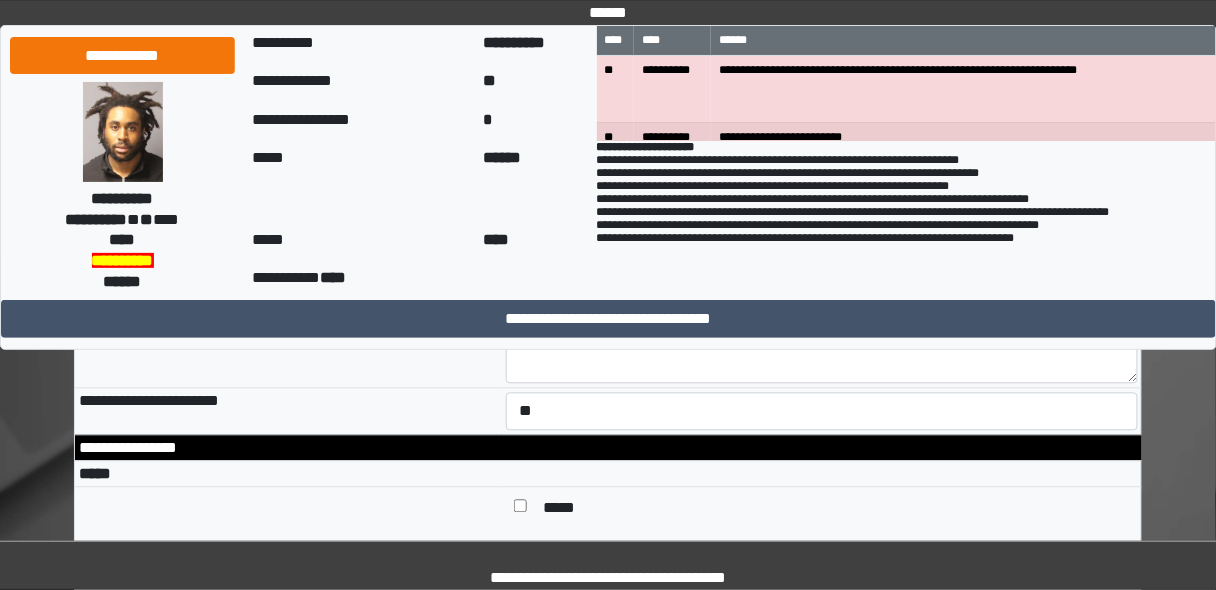 click on "*****" at bounding box center (288, 474) 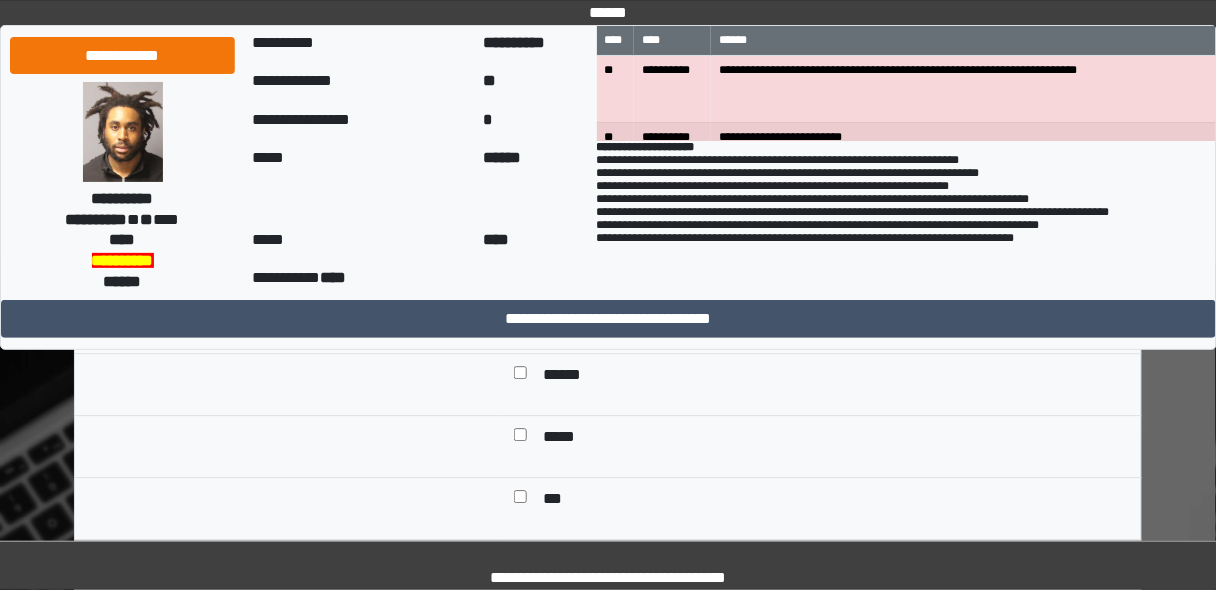 scroll, scrollTop: 1280, scrollLeft: 0, axis: vertical 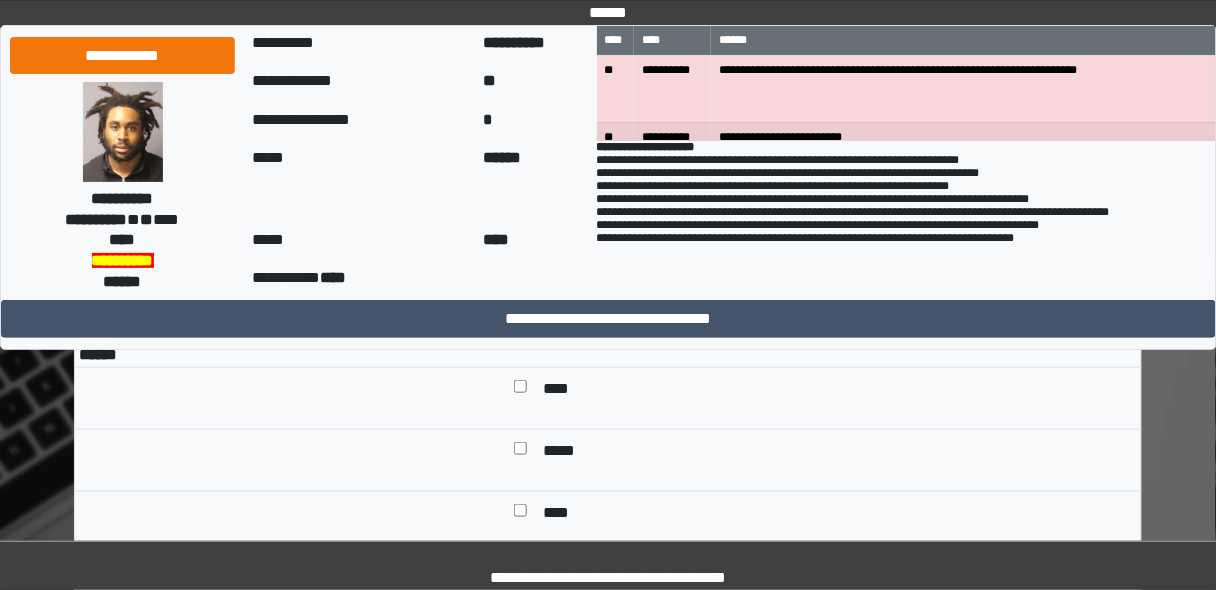 click on "****" at bounding box center (564, 390) 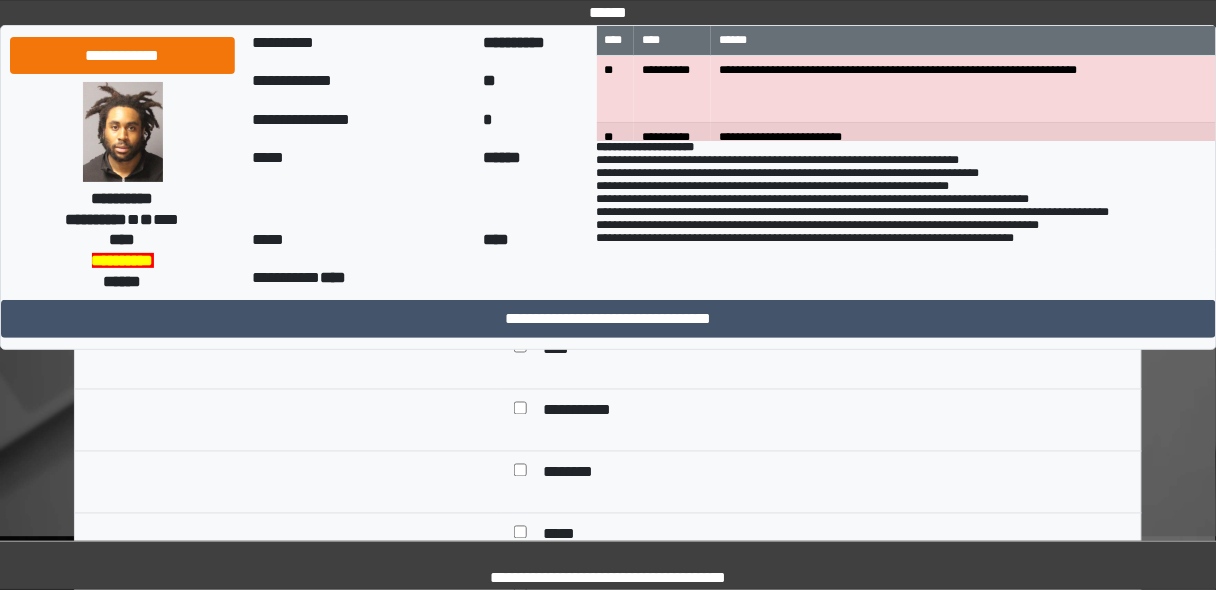 scroll, scrollTop: 2480, scrollLeft: 0, axis: vertical 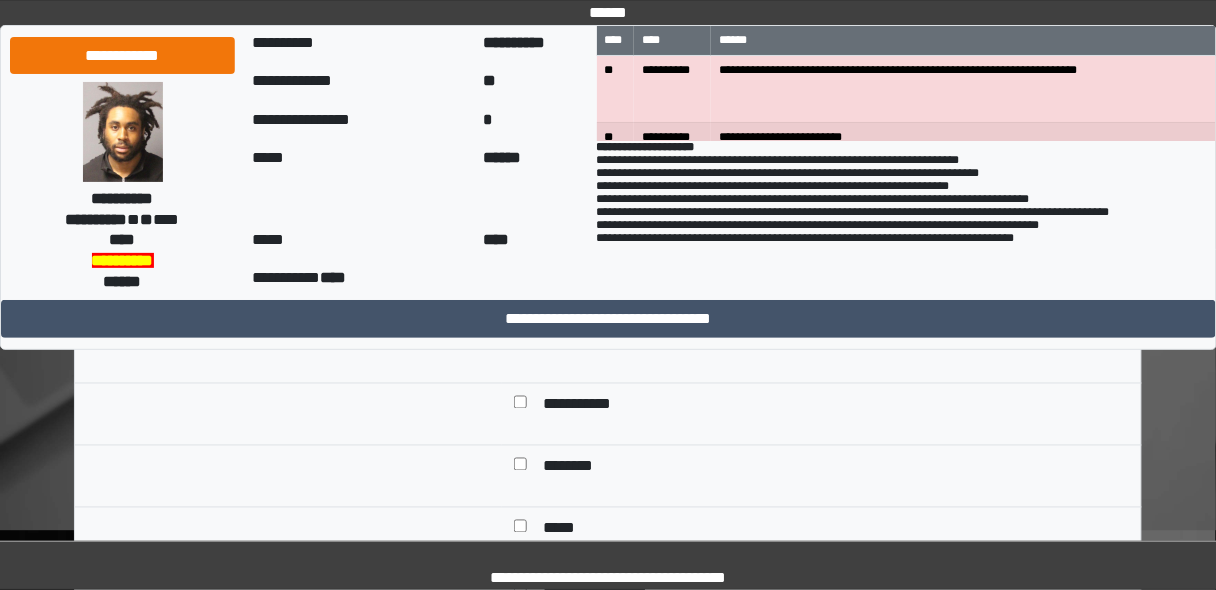 click on "**********" at bounding box center [586, 406] 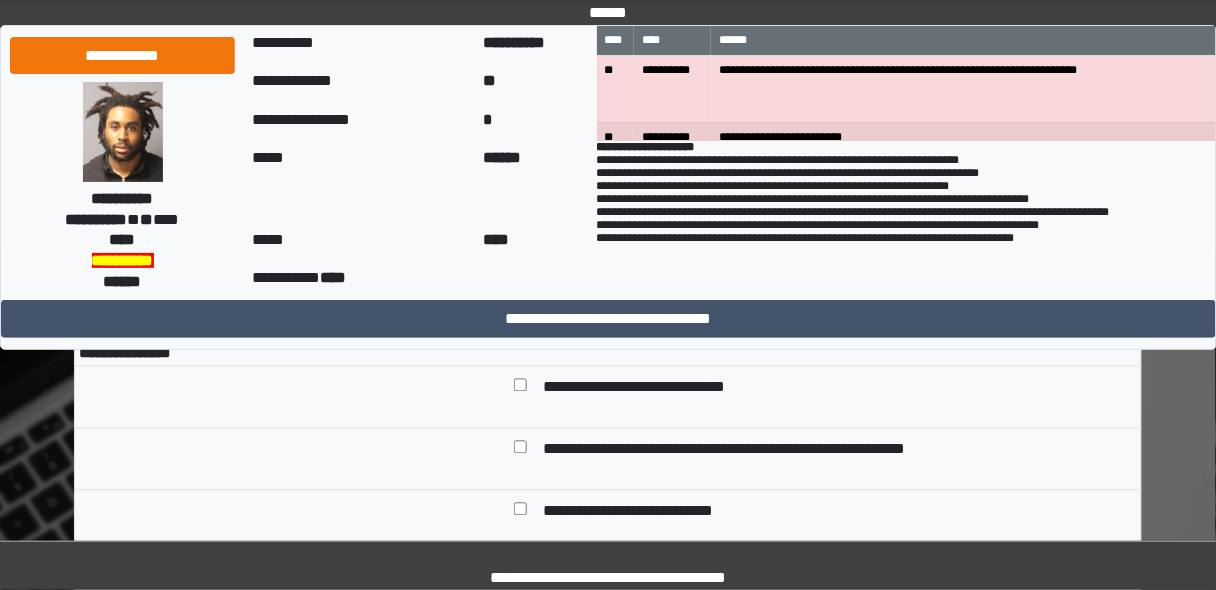 scroll, scrollTop: 2800, scrollLeft: 0, axis: vertical 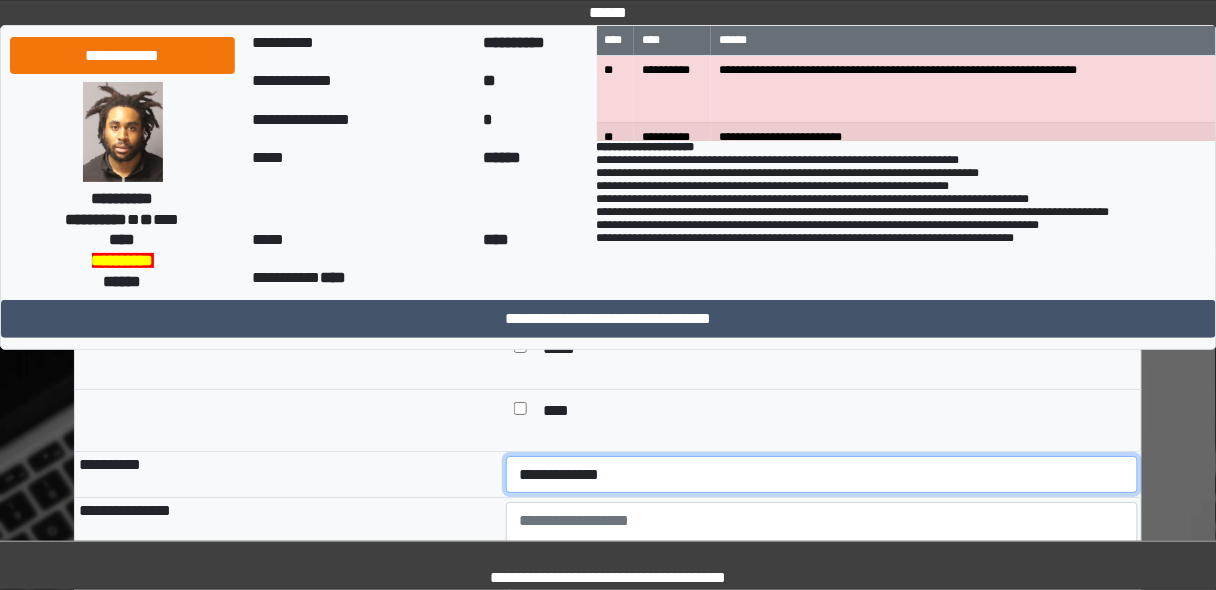 click on "**********" at bounding box center (822, 474) 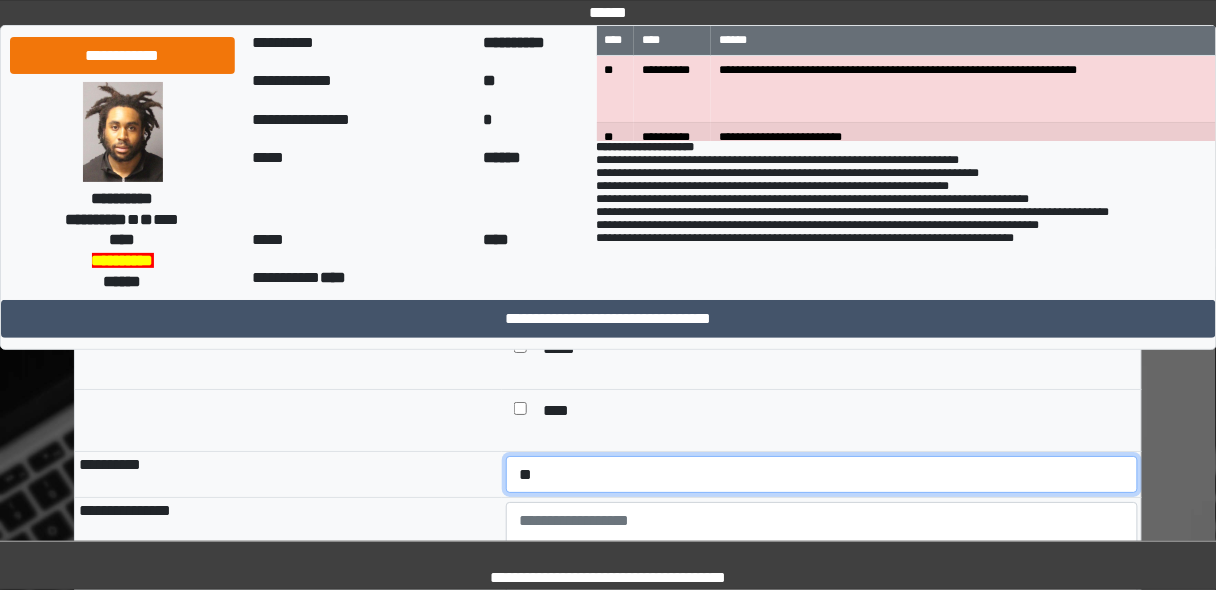 click on "**********" at bounding box center [822, 474] 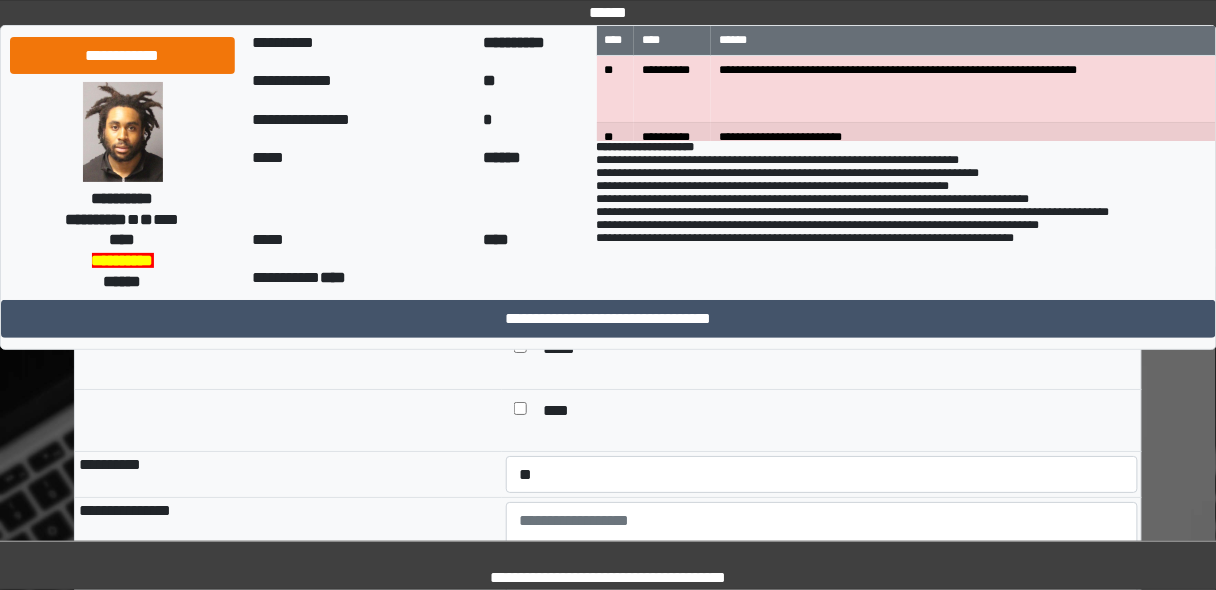 click at bounding box center [288, 420] 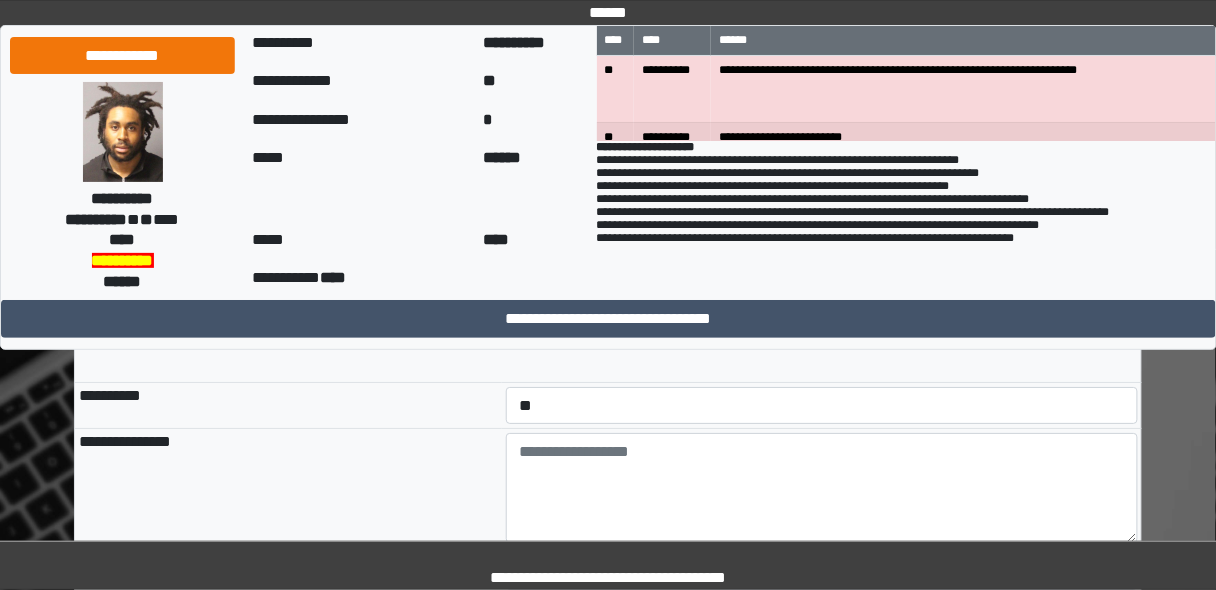 scroll, scrollTop: 3680, scrollLeft: 0, axis: vertical 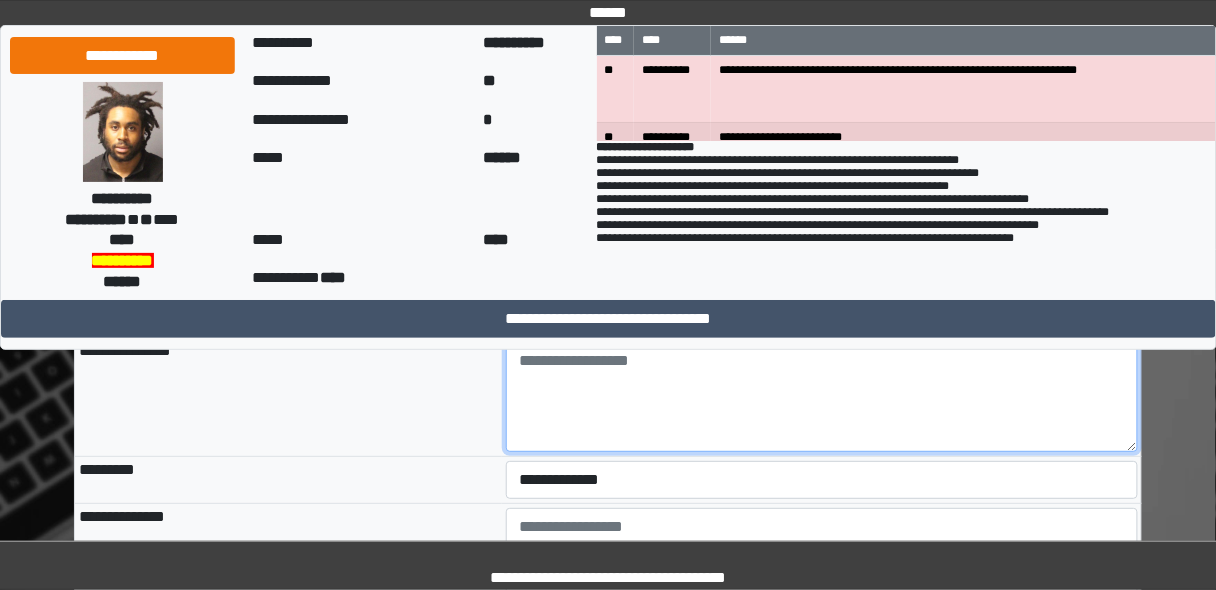 click at bounding box center [822, 397] 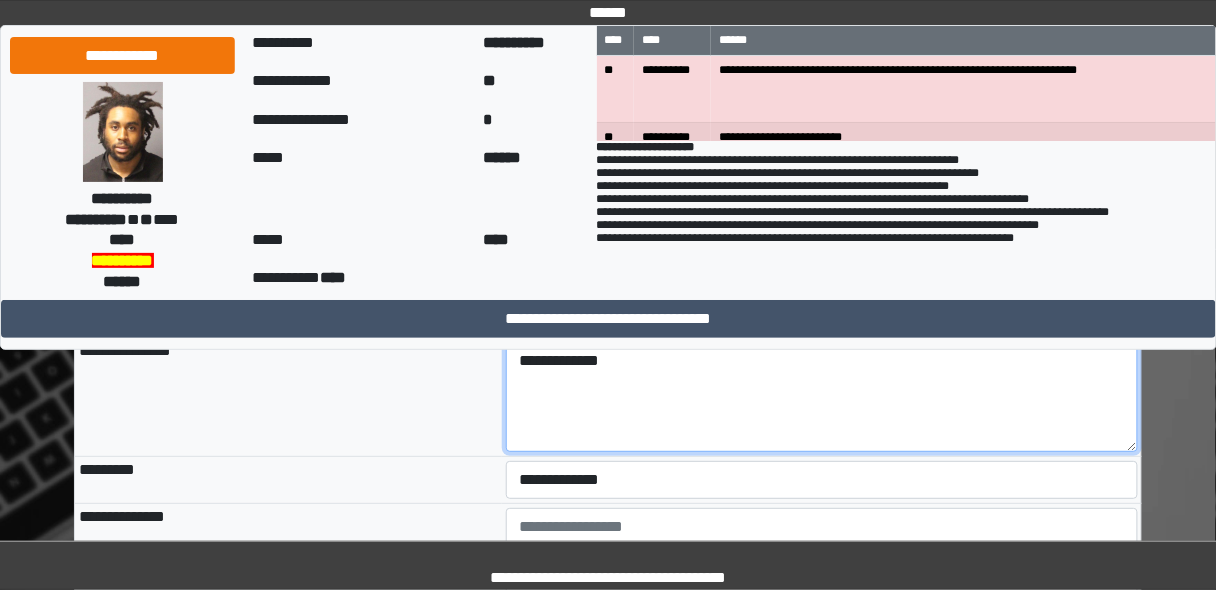 type on "**********" 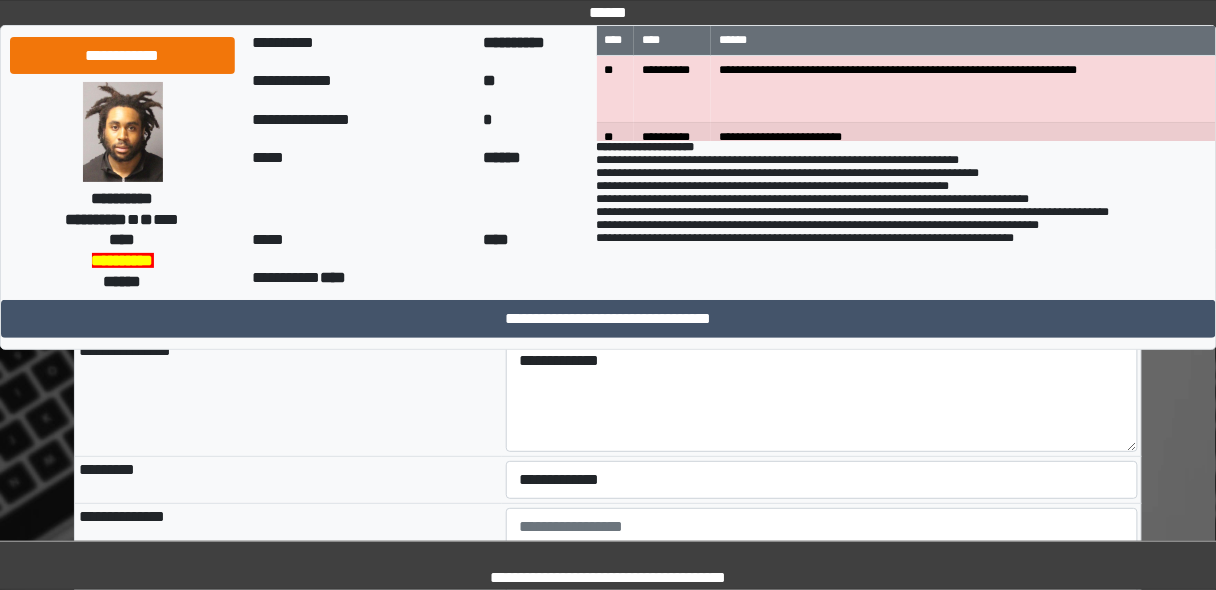click on "**********" at bounding box center (288, 397) 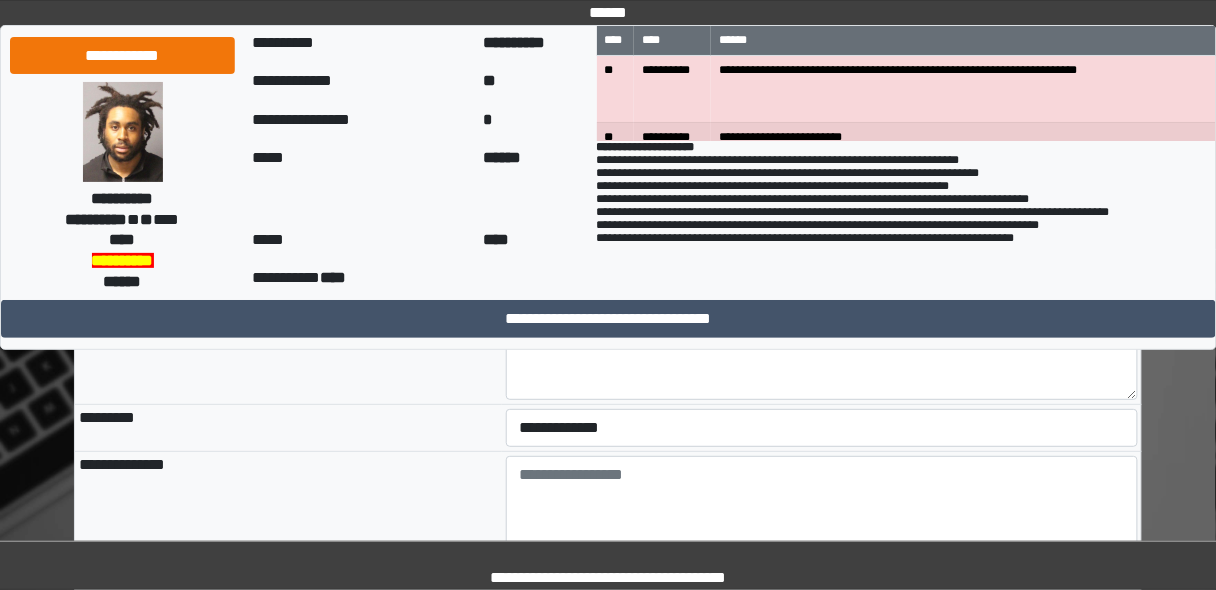 scroll, scrollTop: 3760, scrollLeft: 0, axis: vertical 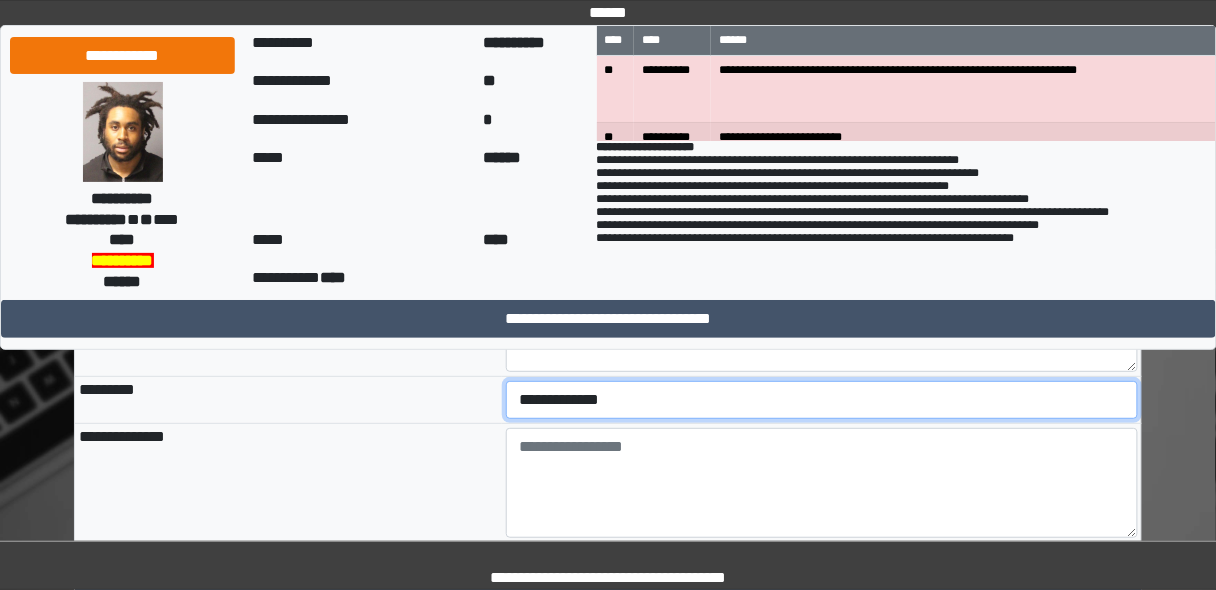 click on "**********" at bounding box center [822, 399] 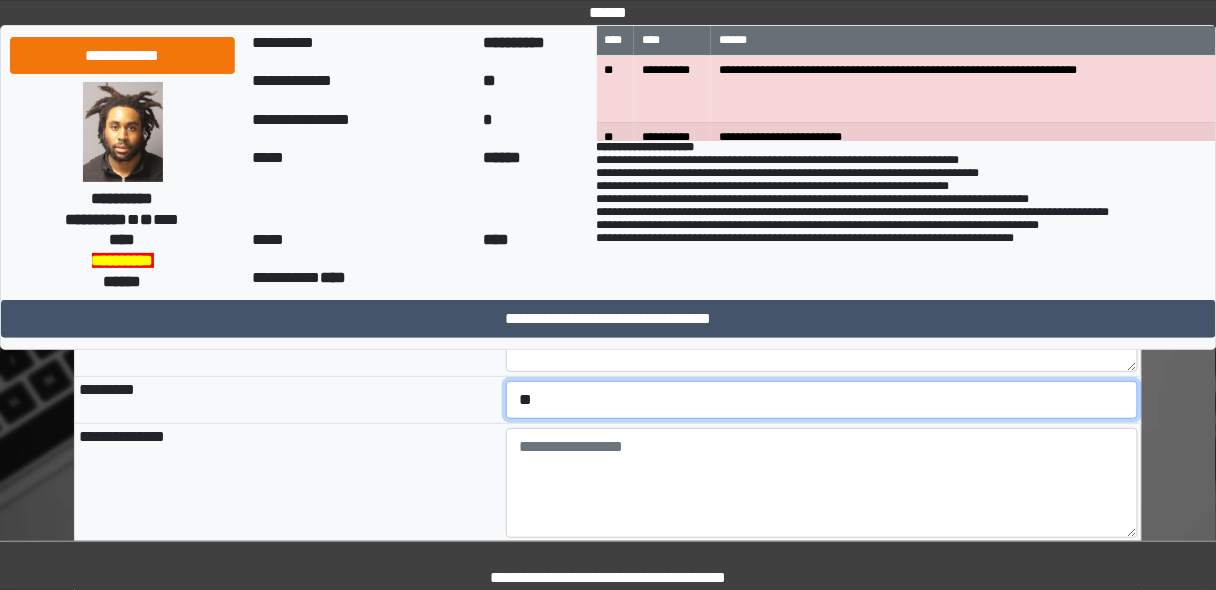 click on "**********" at bounding box center [822, 399] 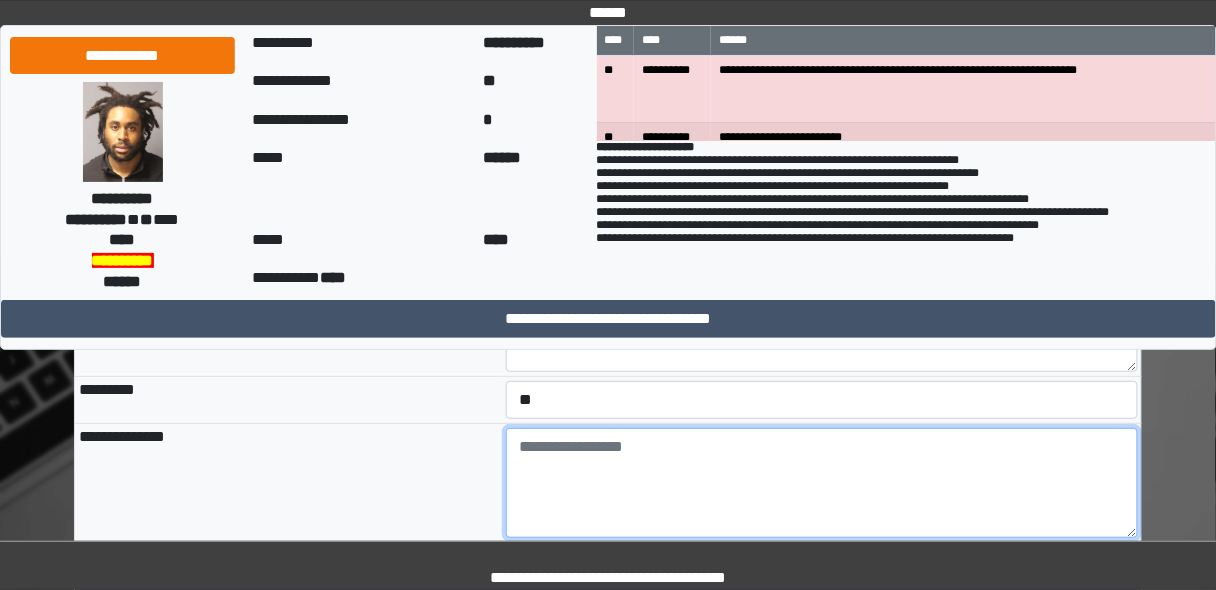 click at bounding box center [822, 483] 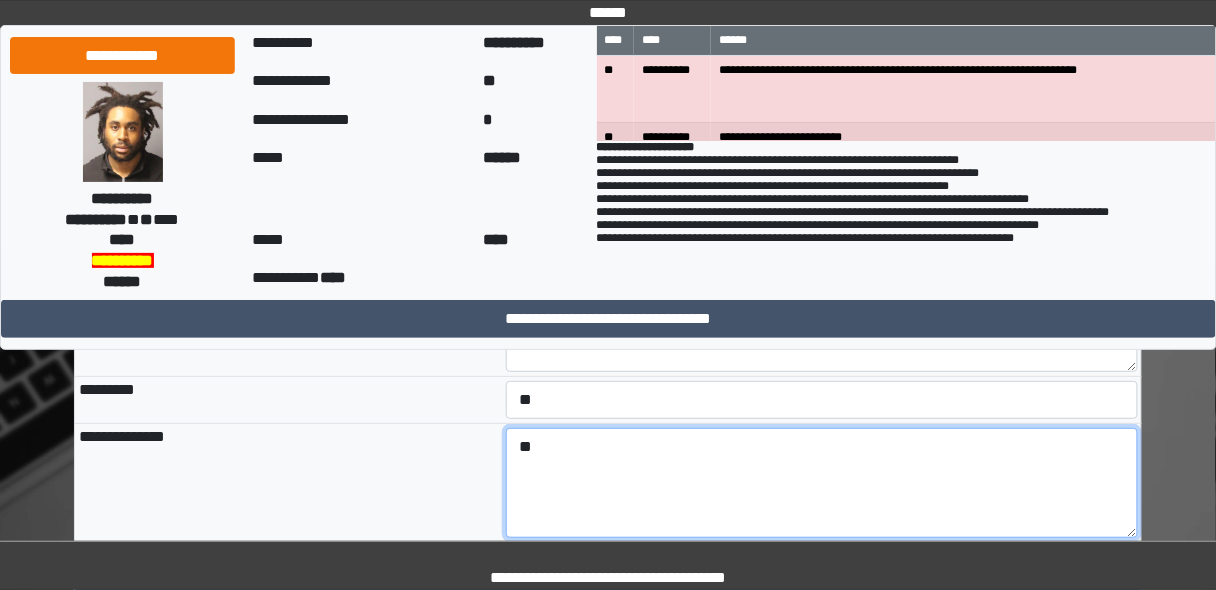type on "*" 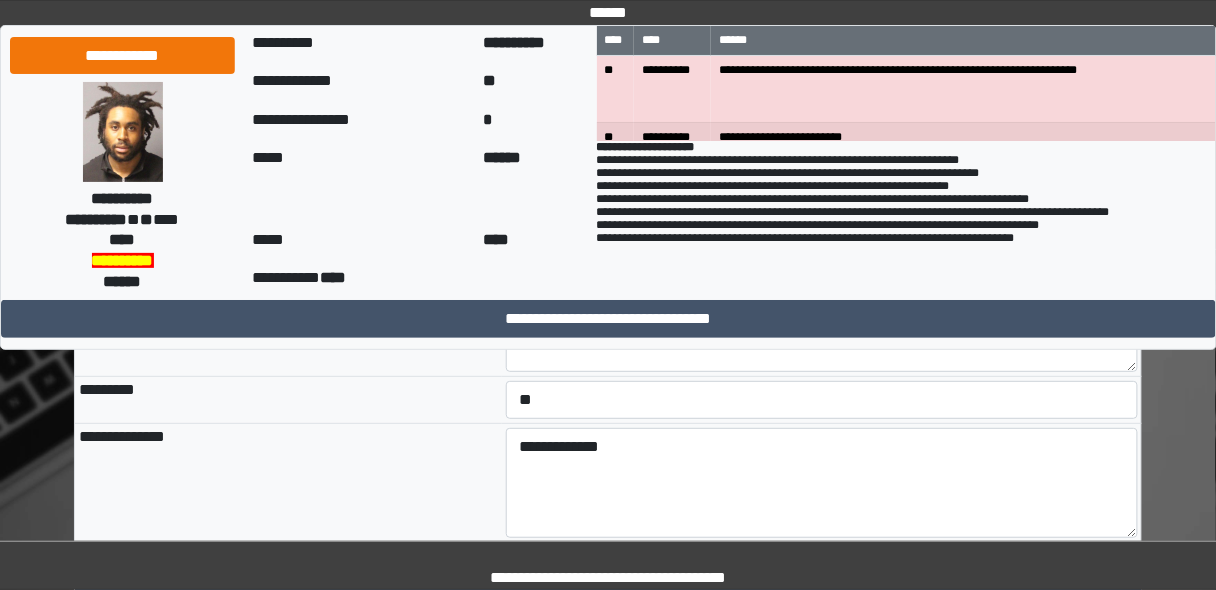 click on "**********" at bounding box center (822, 400) 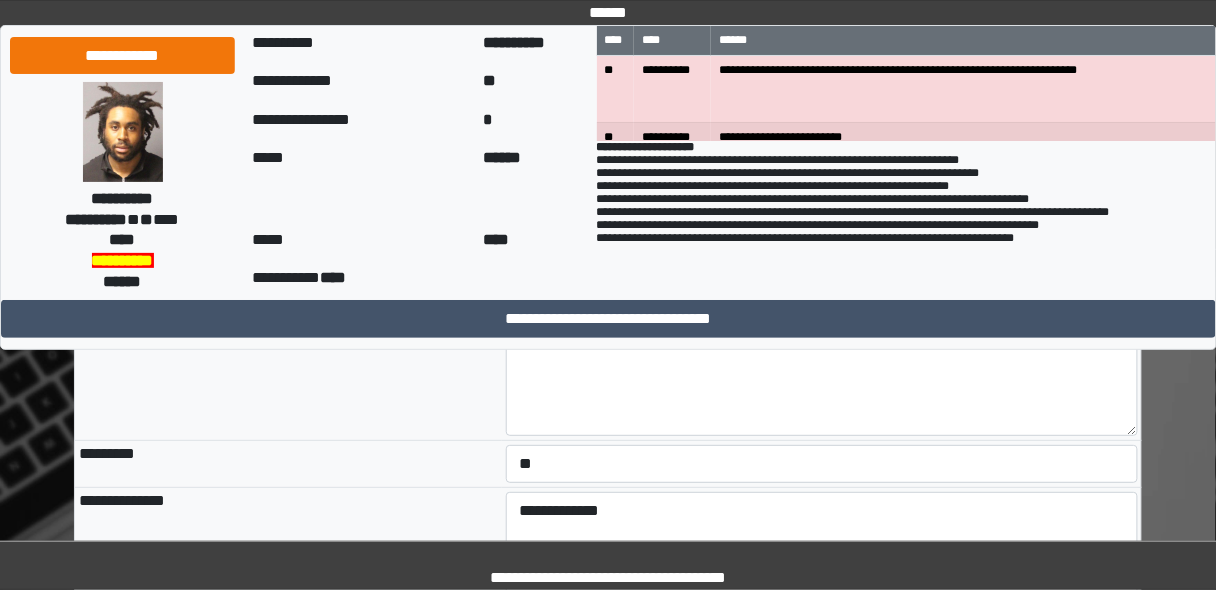 scroll, scrollTop: 3776, scrollLeft: 0, axis: vertical 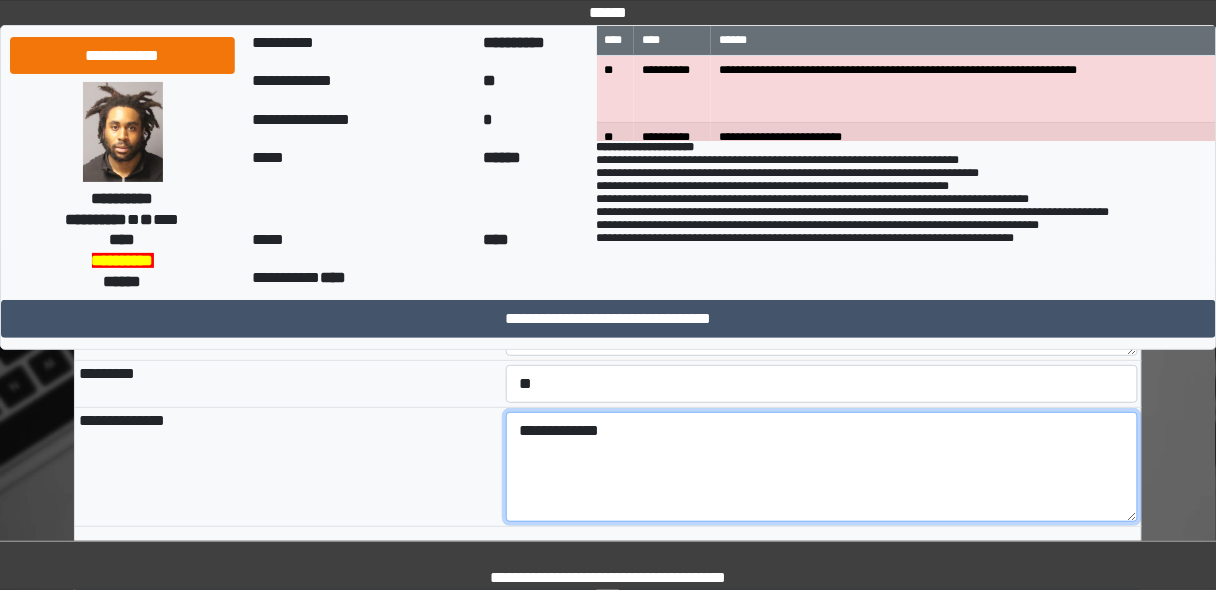 click on "**********" at bounding box center (822, 467) 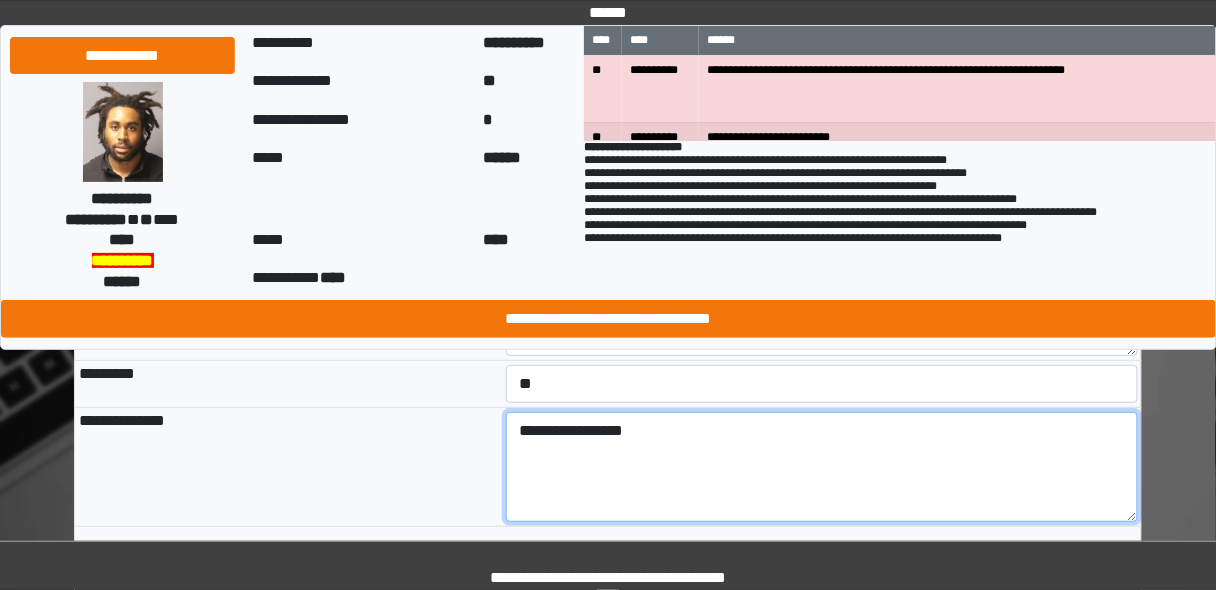 scroll, scrollTop: 12, scrollLeft: 0, axis: vertical 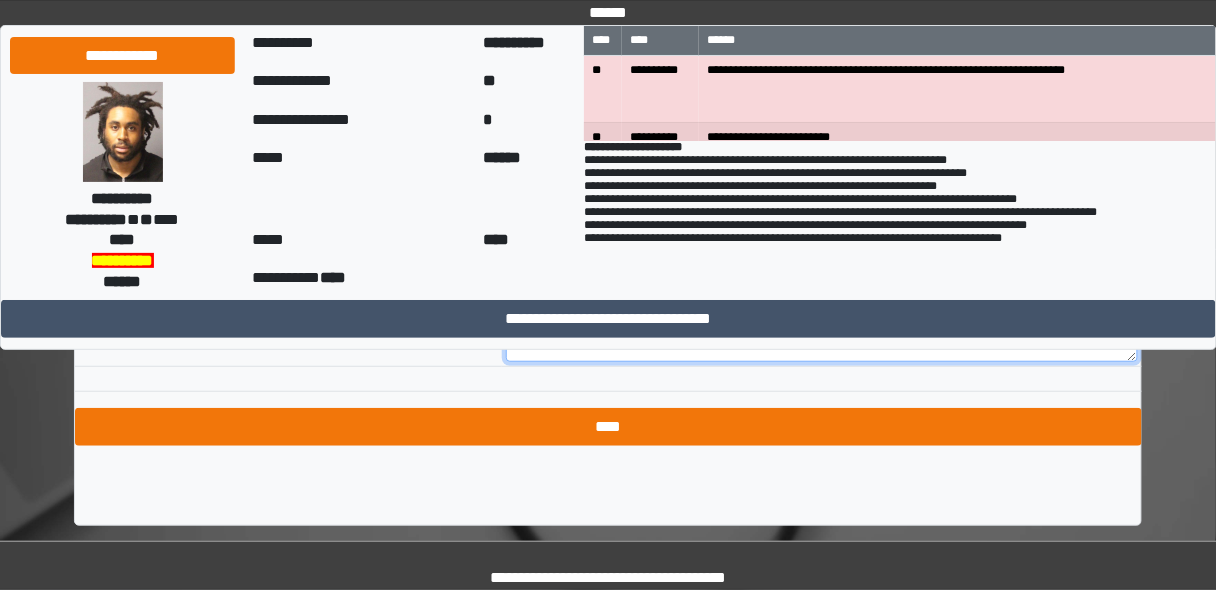 type on "**********" 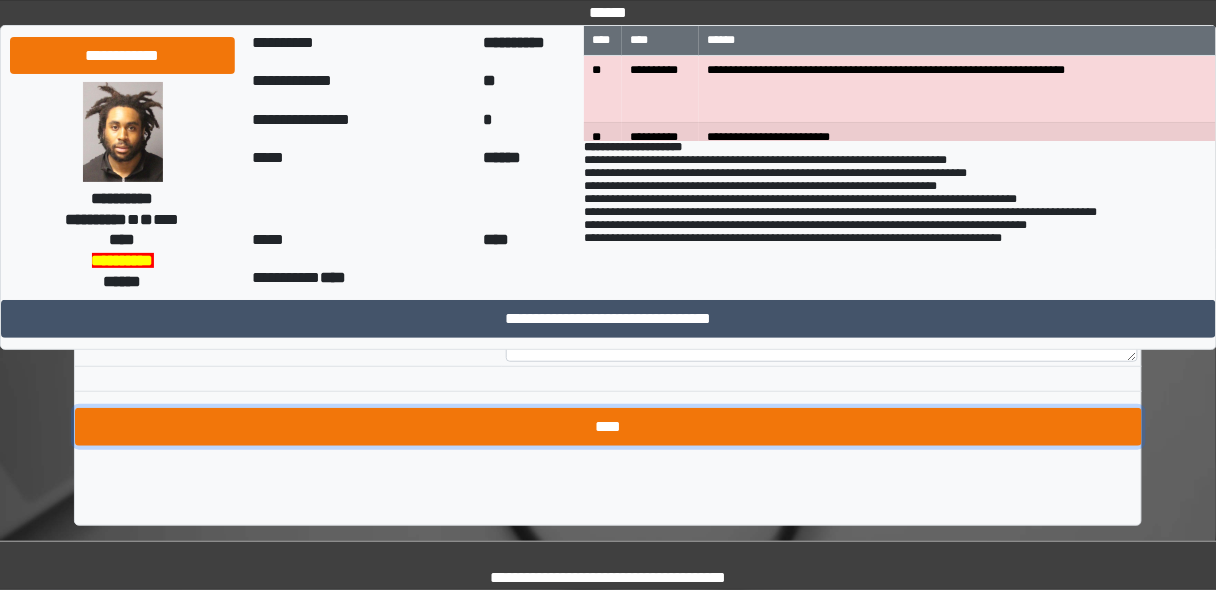 click on "****" at bounding box center (608, 427) 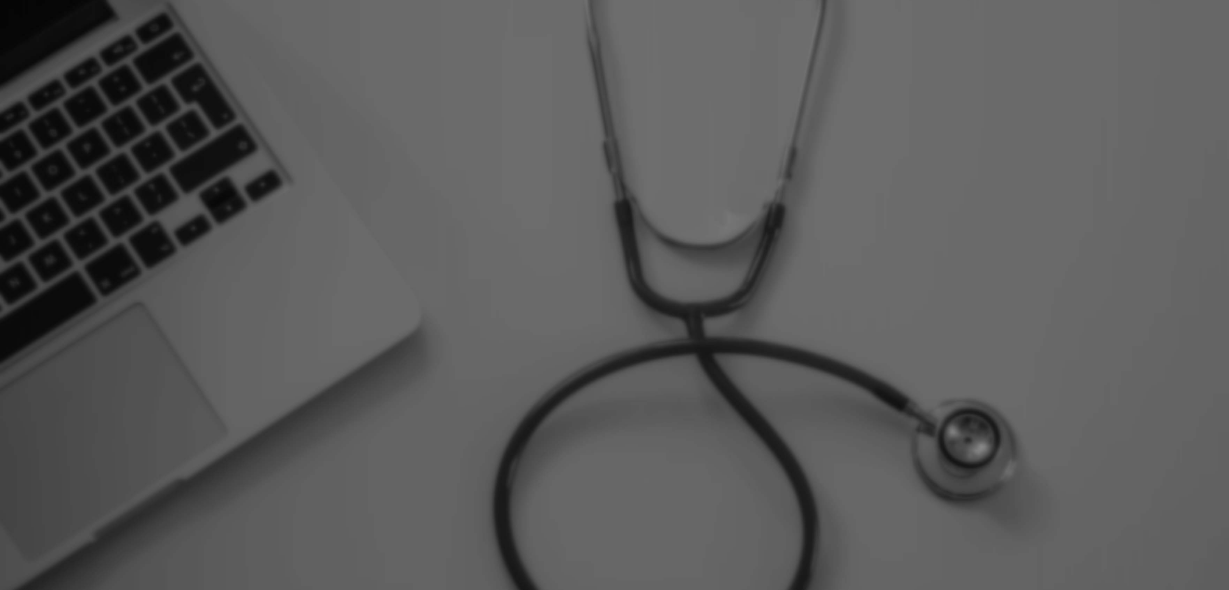 scroll, scrollTop: 0, scrollLeft: 0, axis: both 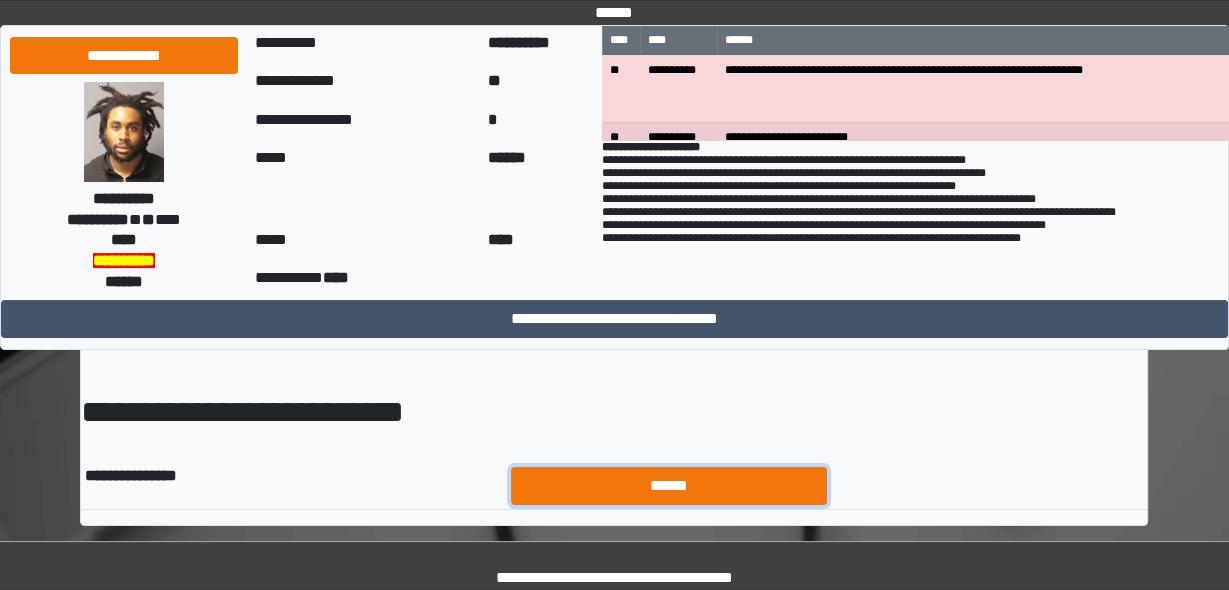 click on "******" at bounding box center (669, 485) 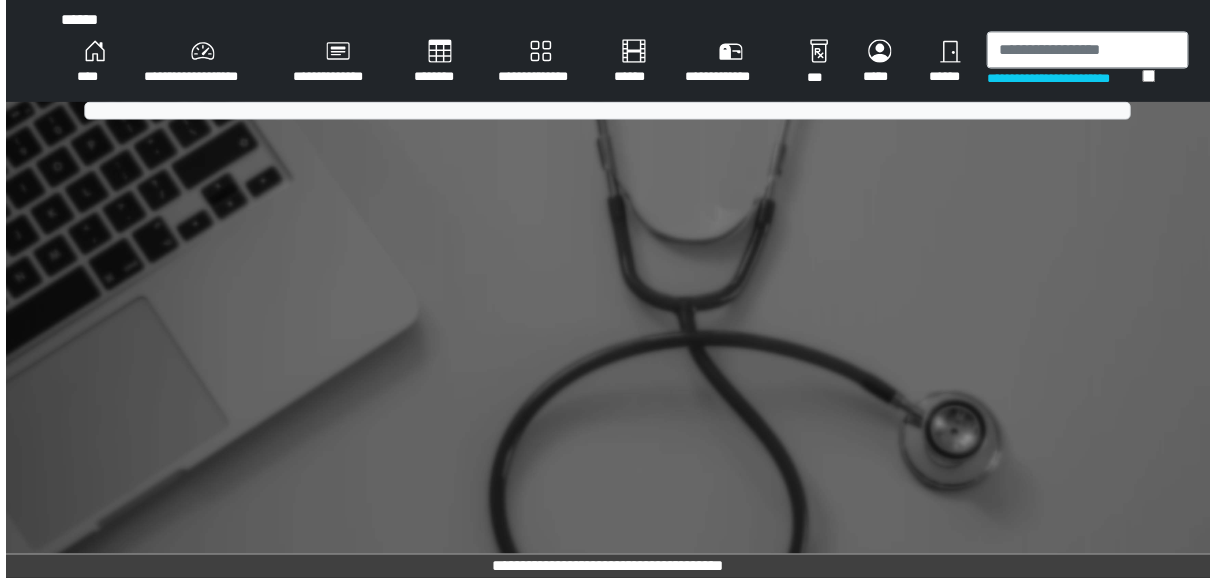 scroll, scrollTop: 0, scrollLeft: 0, axis: both 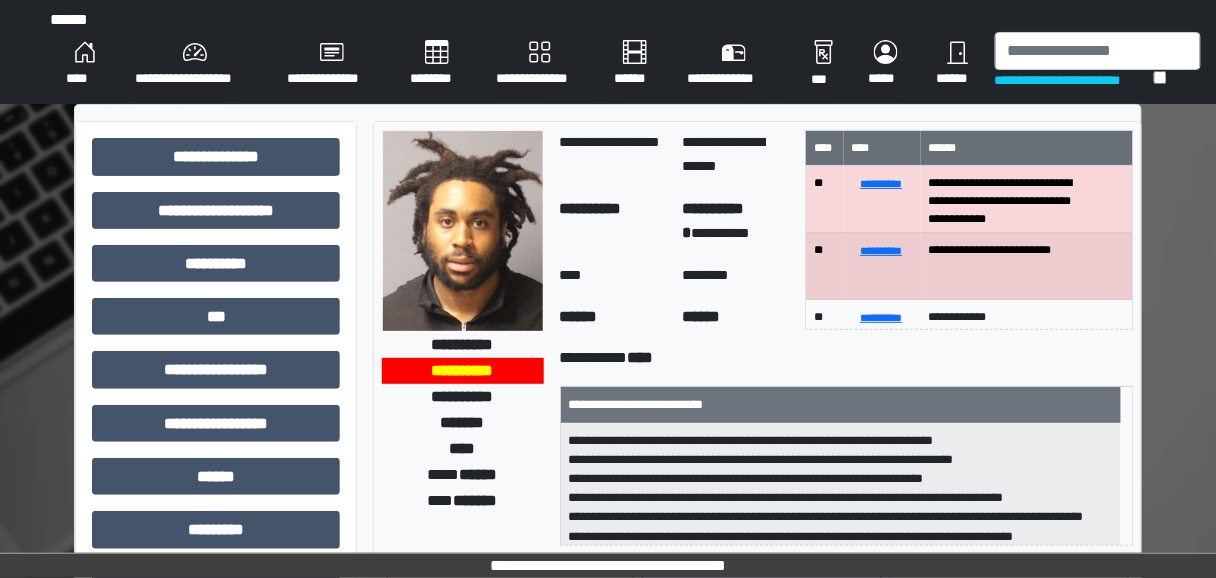 click on "**********" at bounding box center [1074, 80] 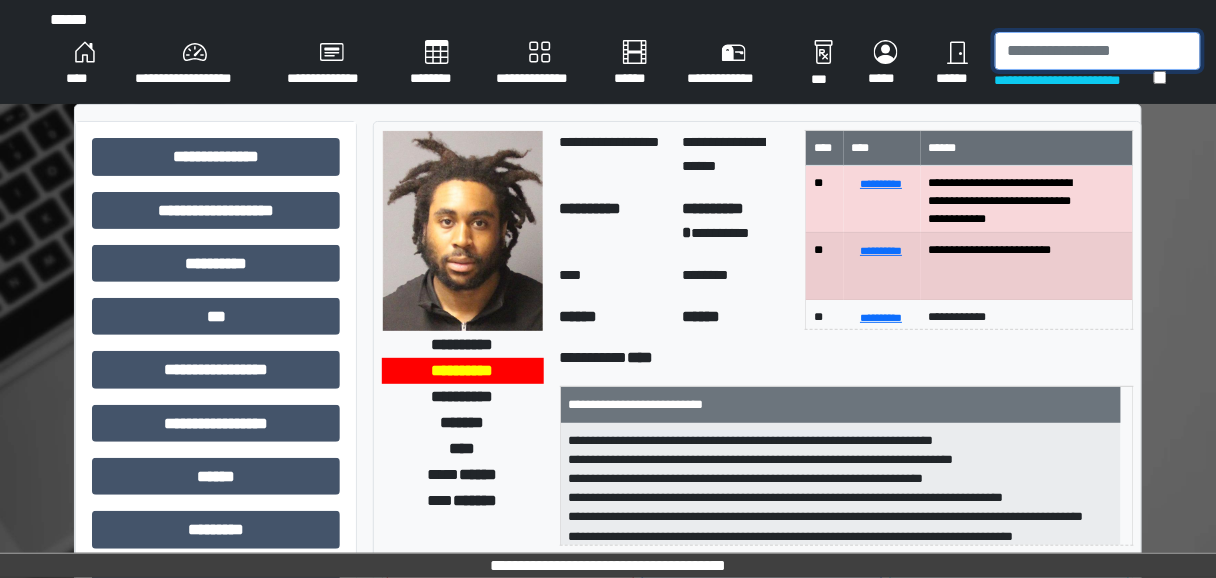 click at bounding box center (1098, 51) 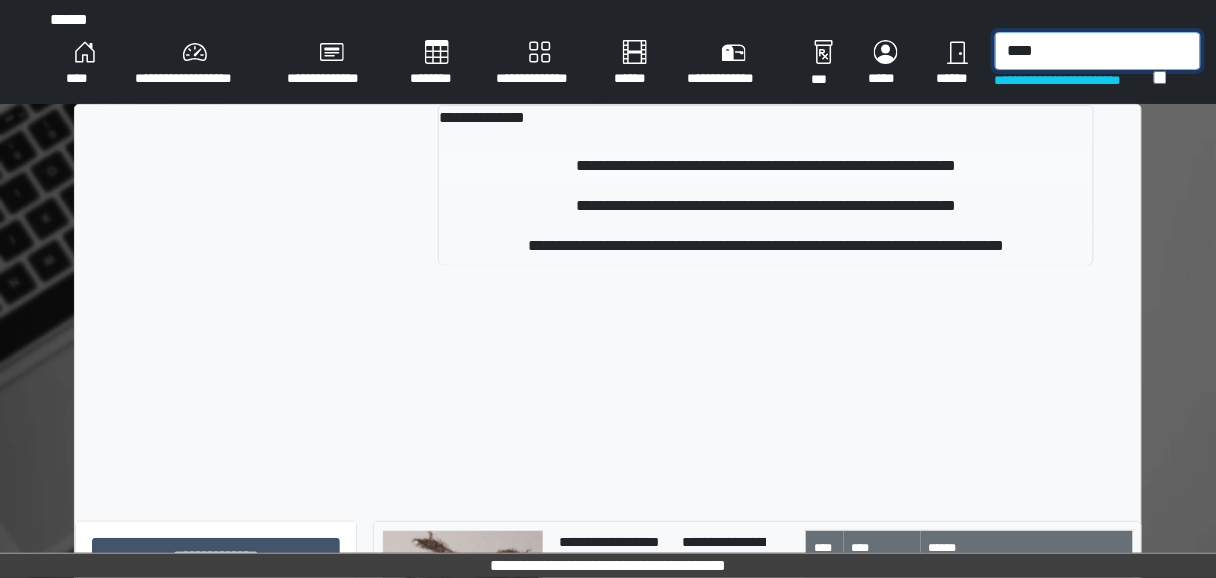 type on "****" 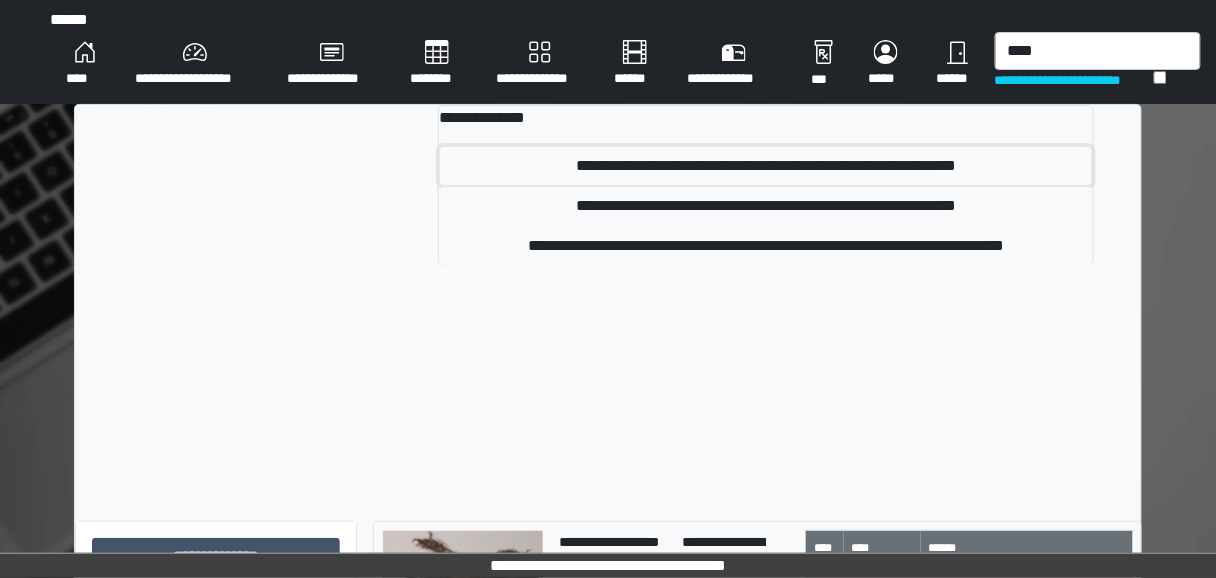 click on "**********" at bounding box center (766, 166) 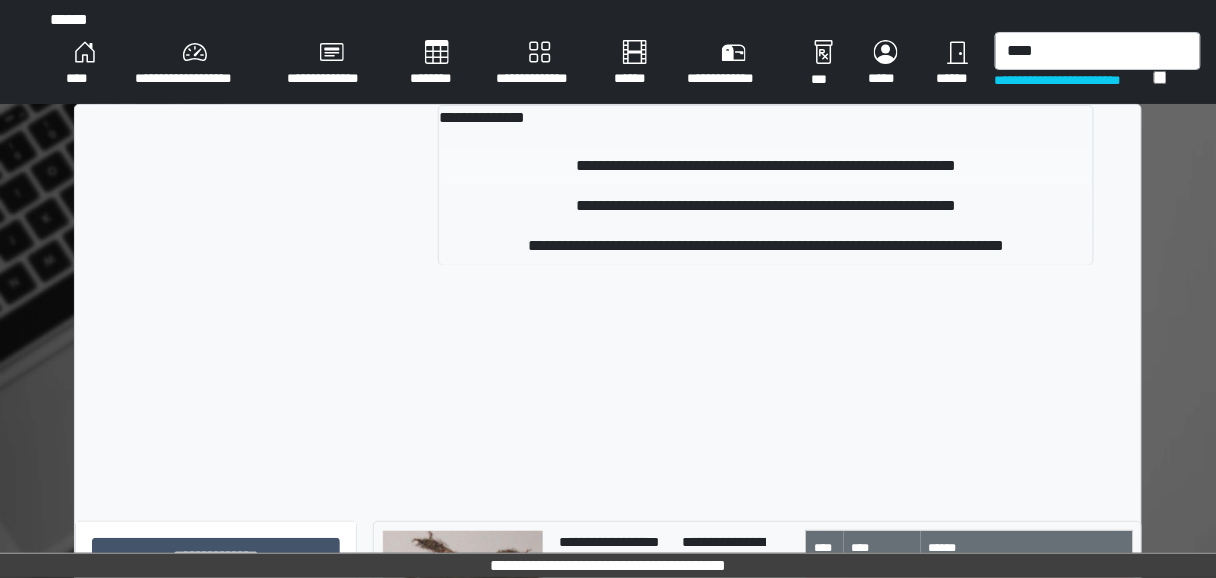 type 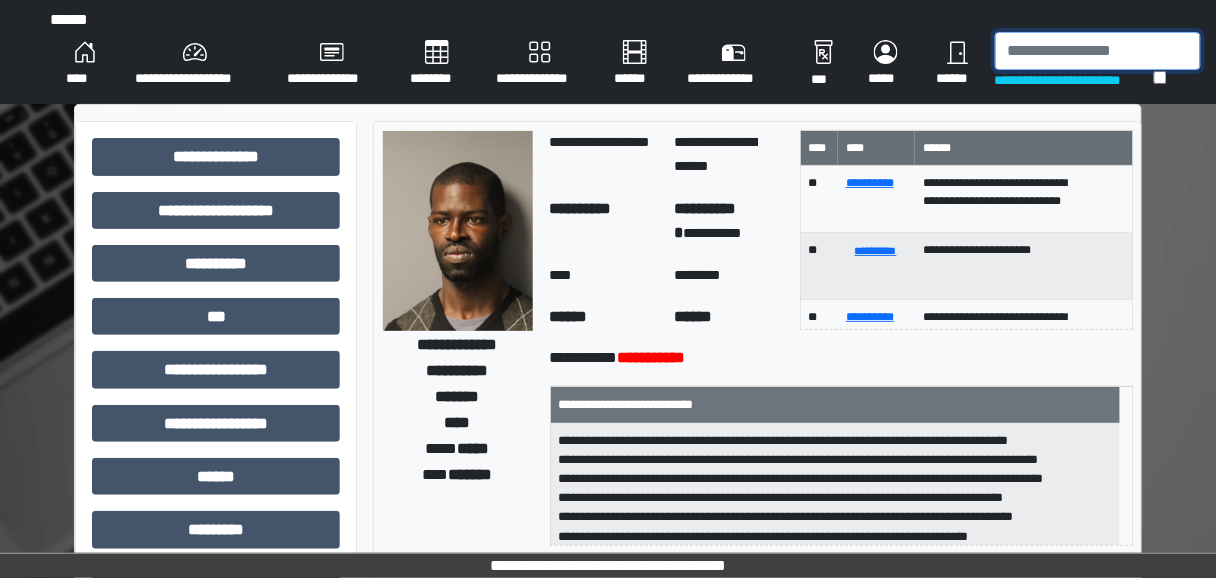 click at bounding box center (1098, 51) 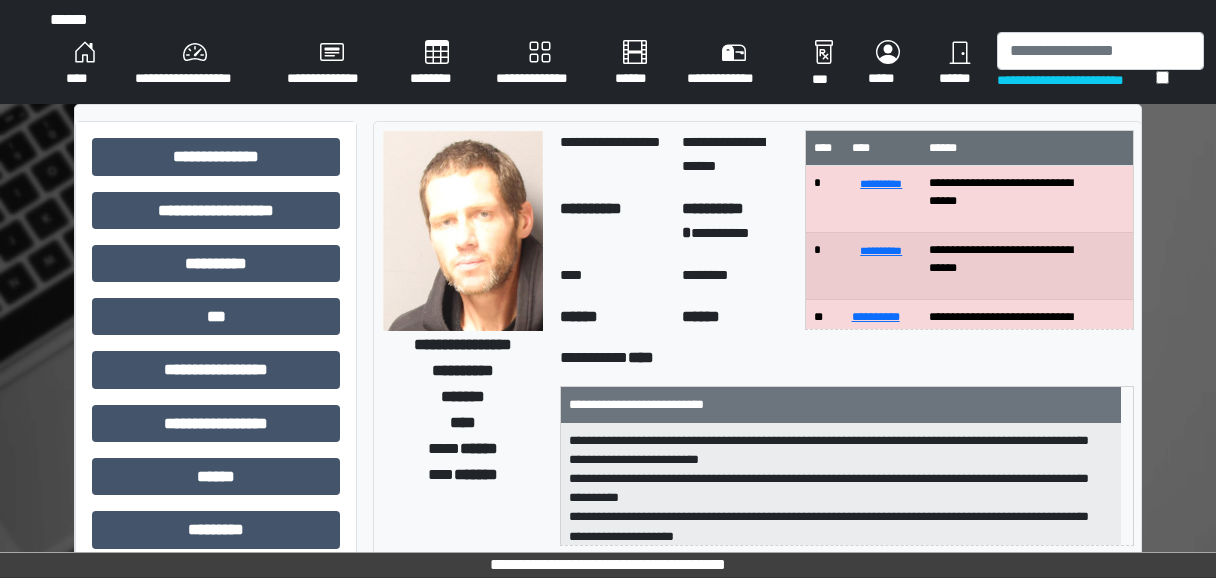 scroll, scrollTop: 39, scrollLeft: 0, axis: vertical 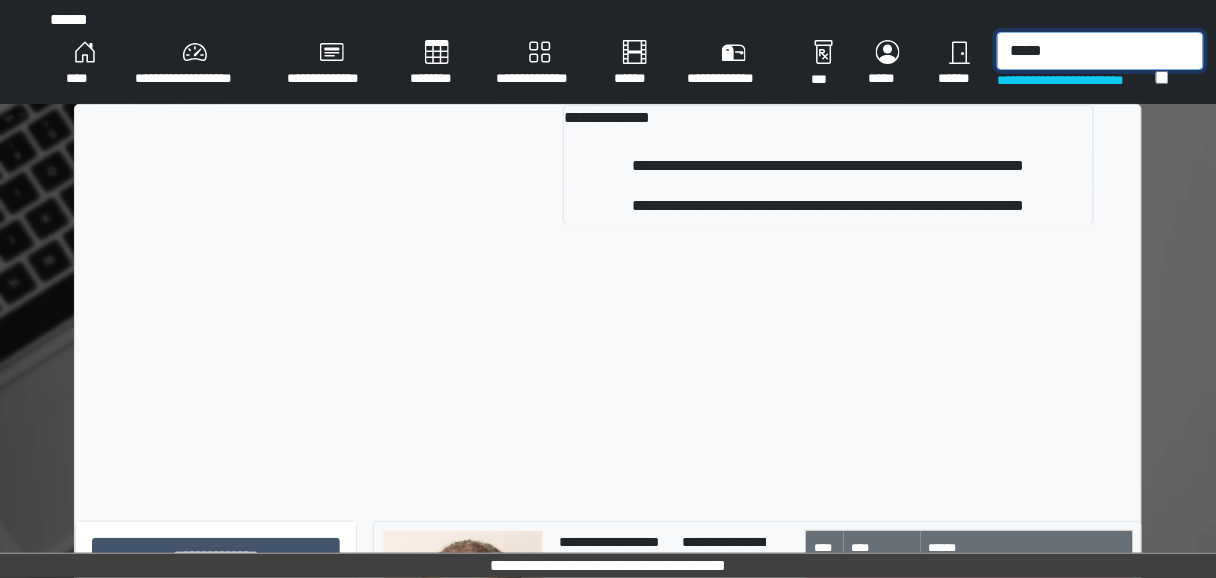 type on "*****" 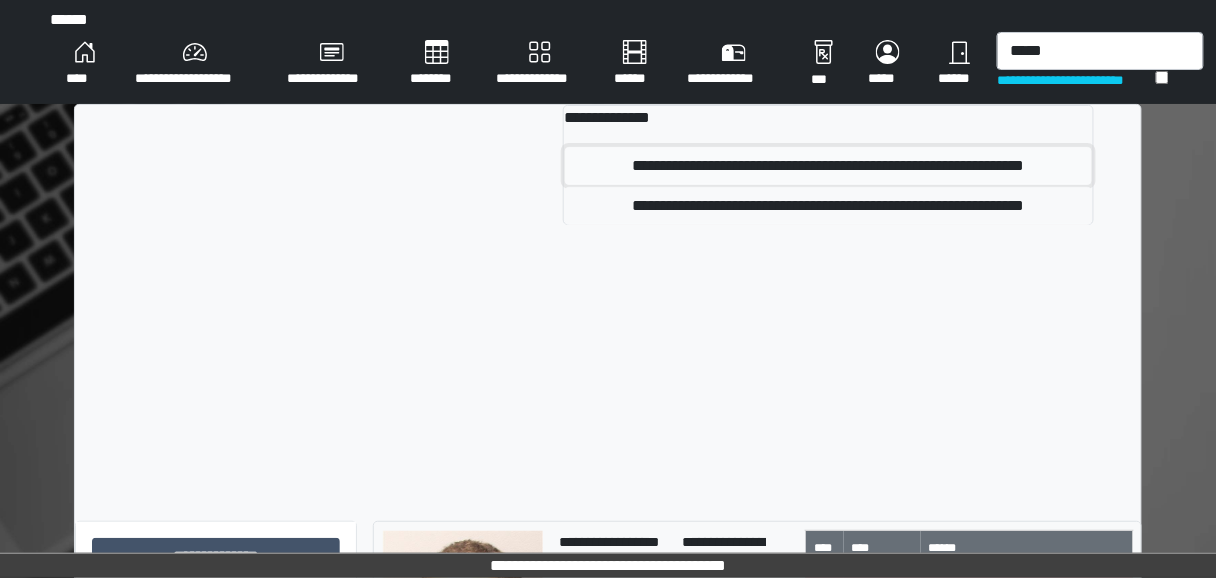 click on "**********" at bounding box center [828, 166] 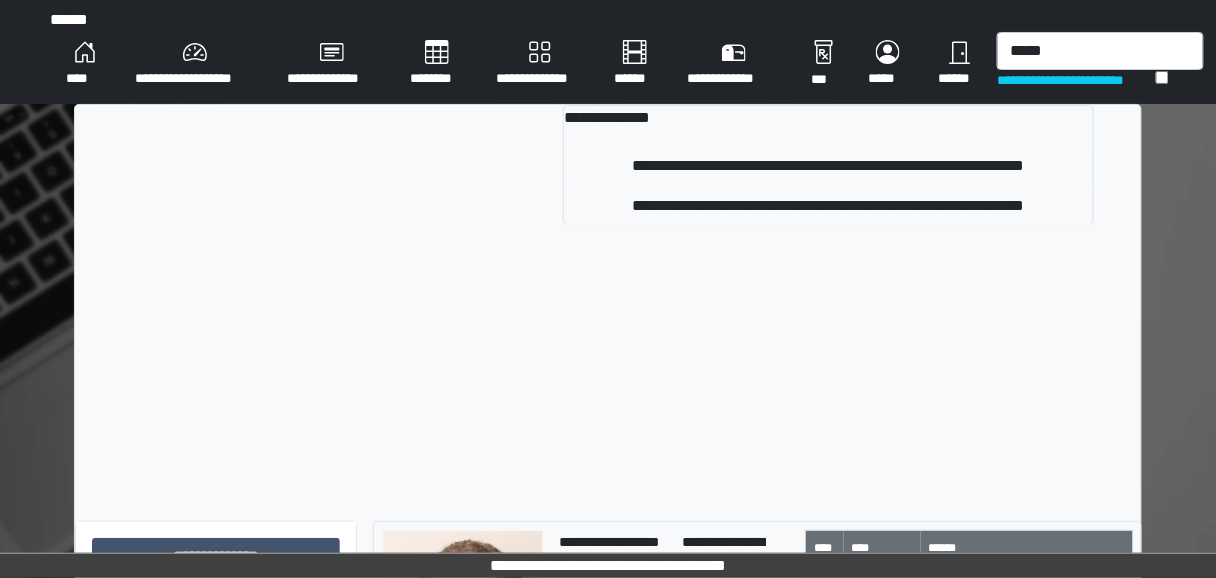type 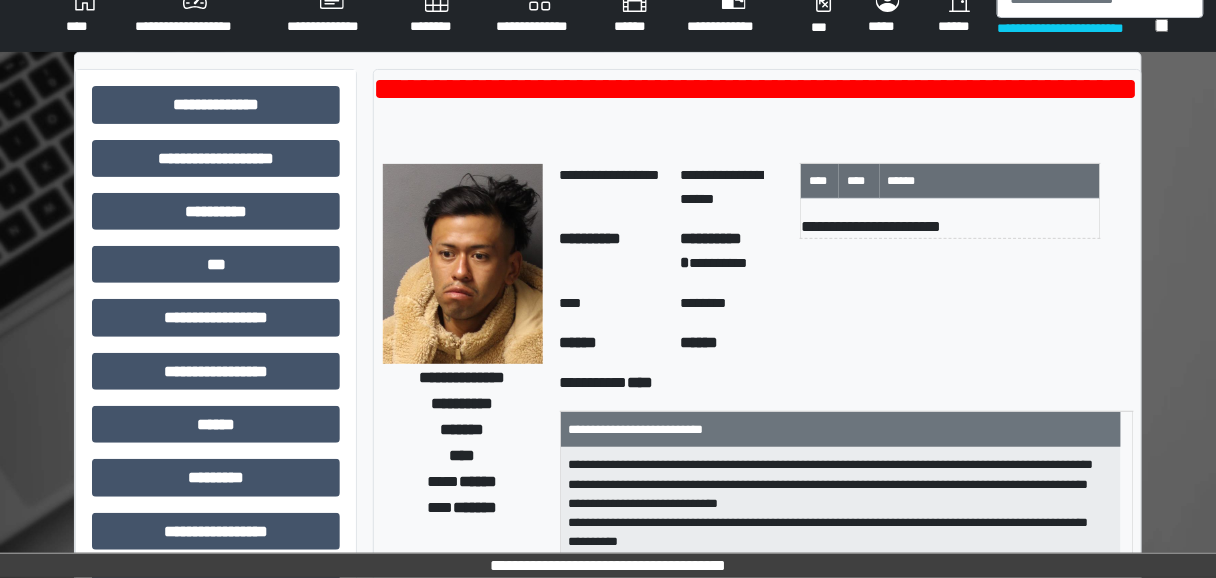 scroll, scrollTop: 80, scrollLeft: 0, axis: vertical 